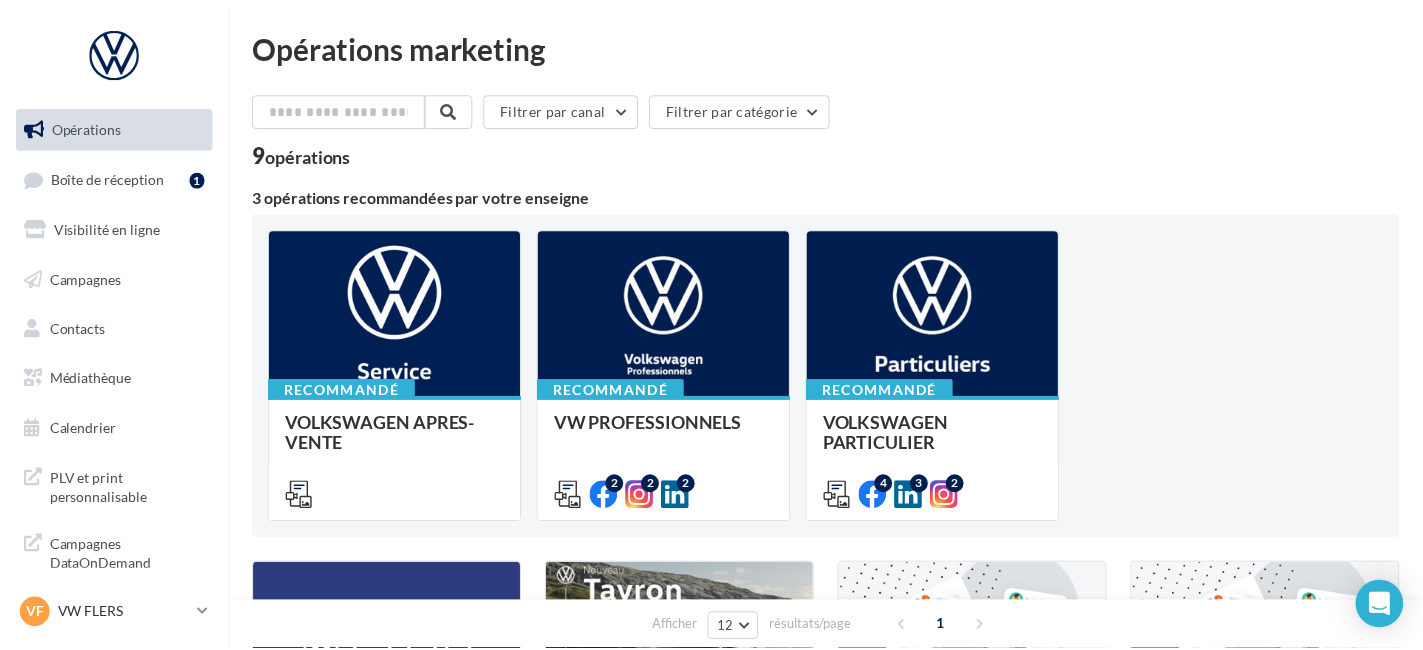 scroll, scrollTop: 0, scrollLeft: 0, axis: both 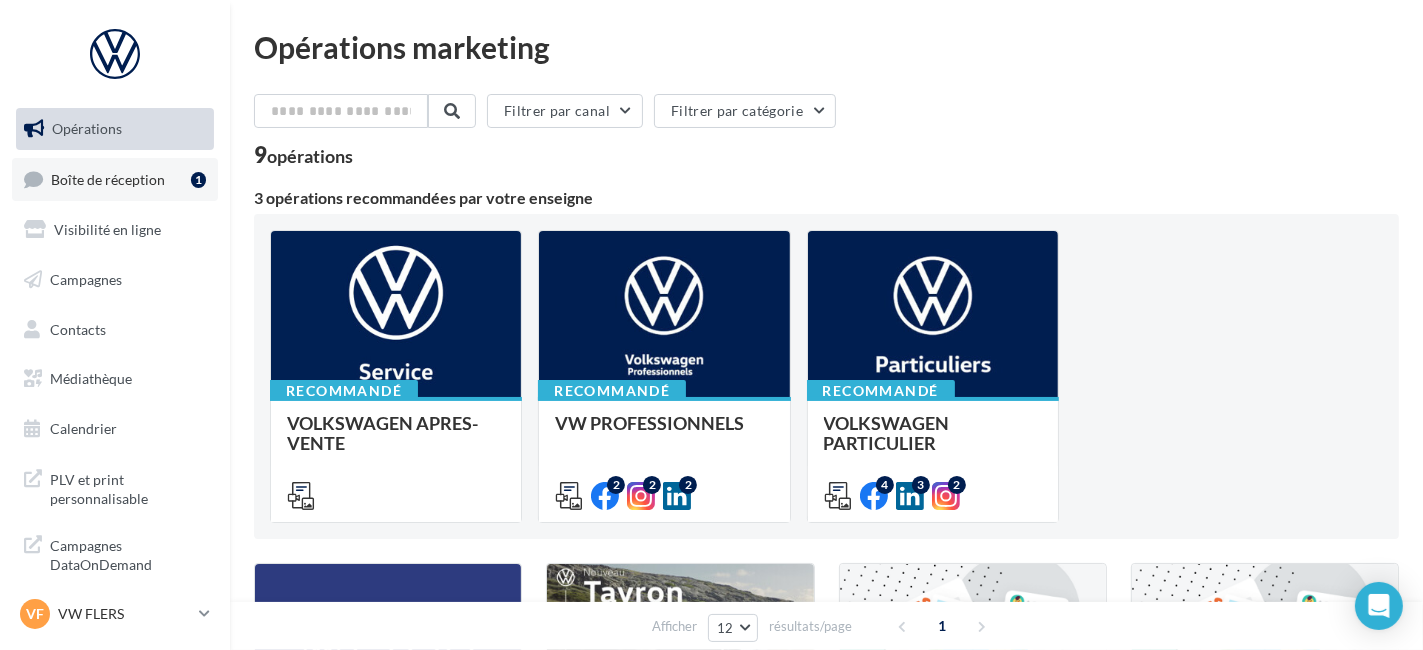 click on "Boîte de réception" at bounding box center [108, 178] 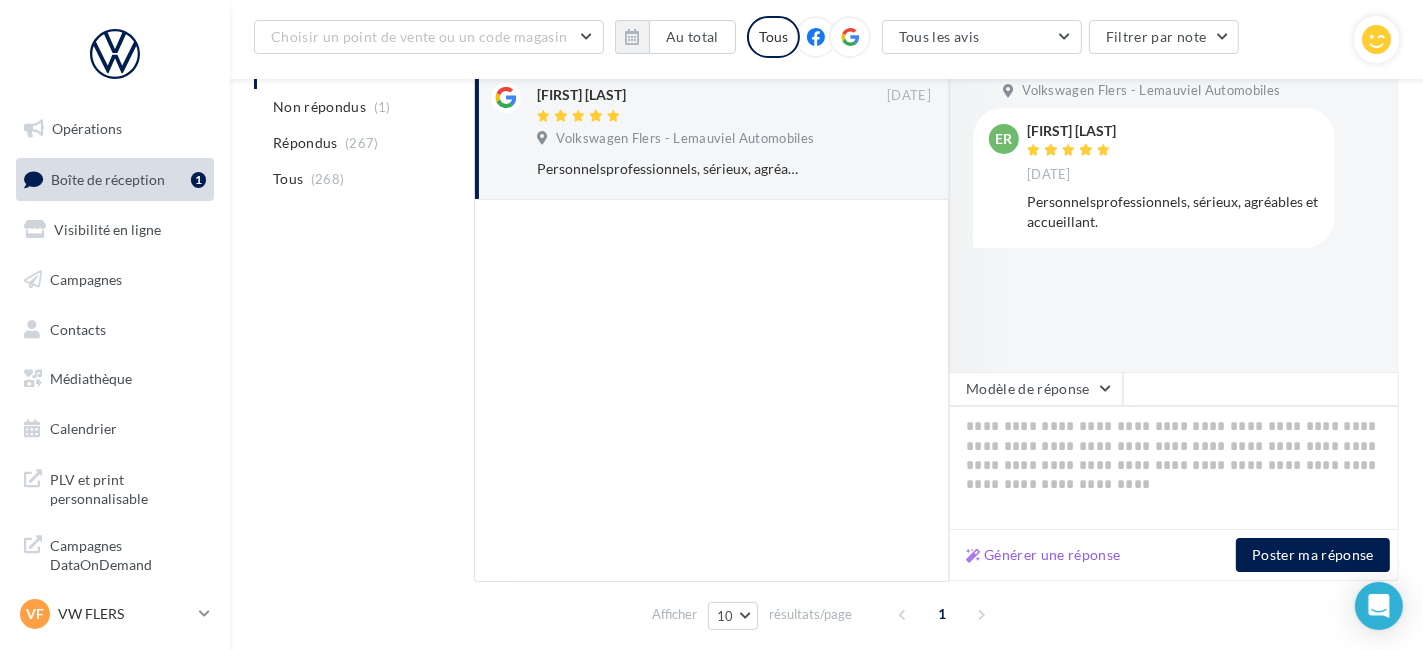 scroll, scrollTop: 275, scrollLeft: 0, axis: vertical 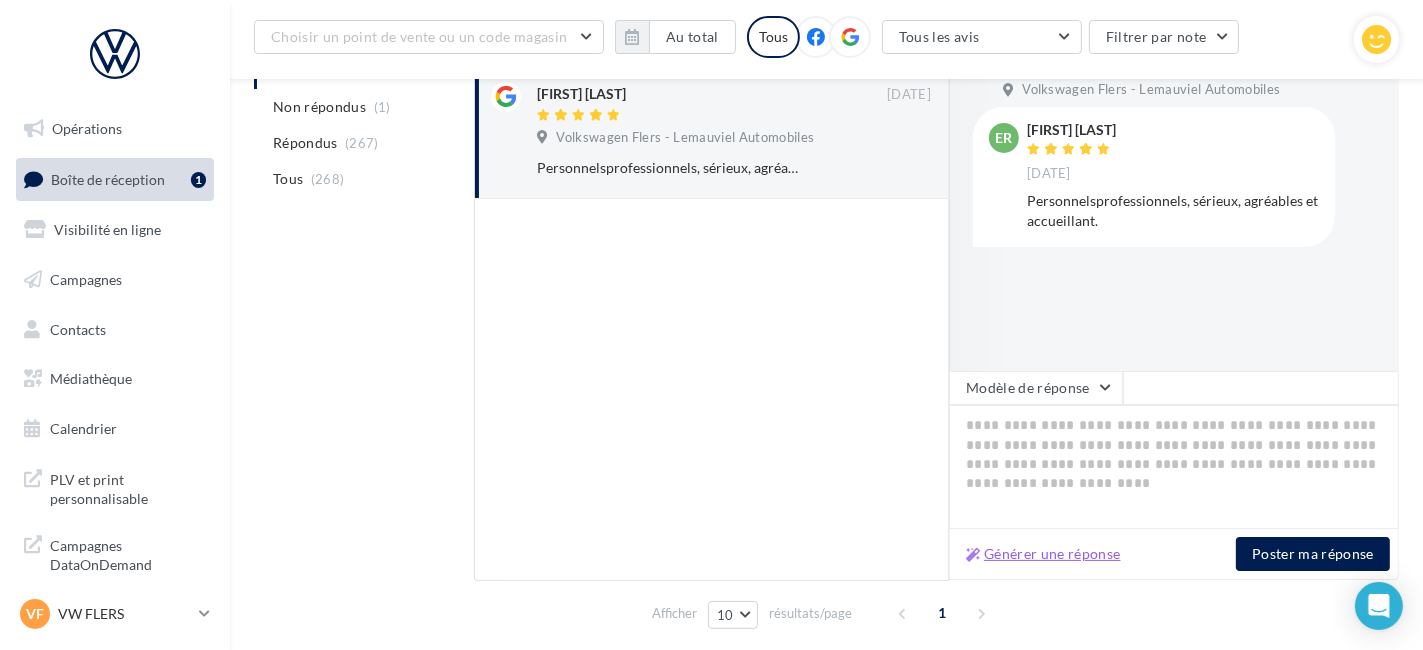 click on "Générer une réponse" at bounding box center (1043, 554) 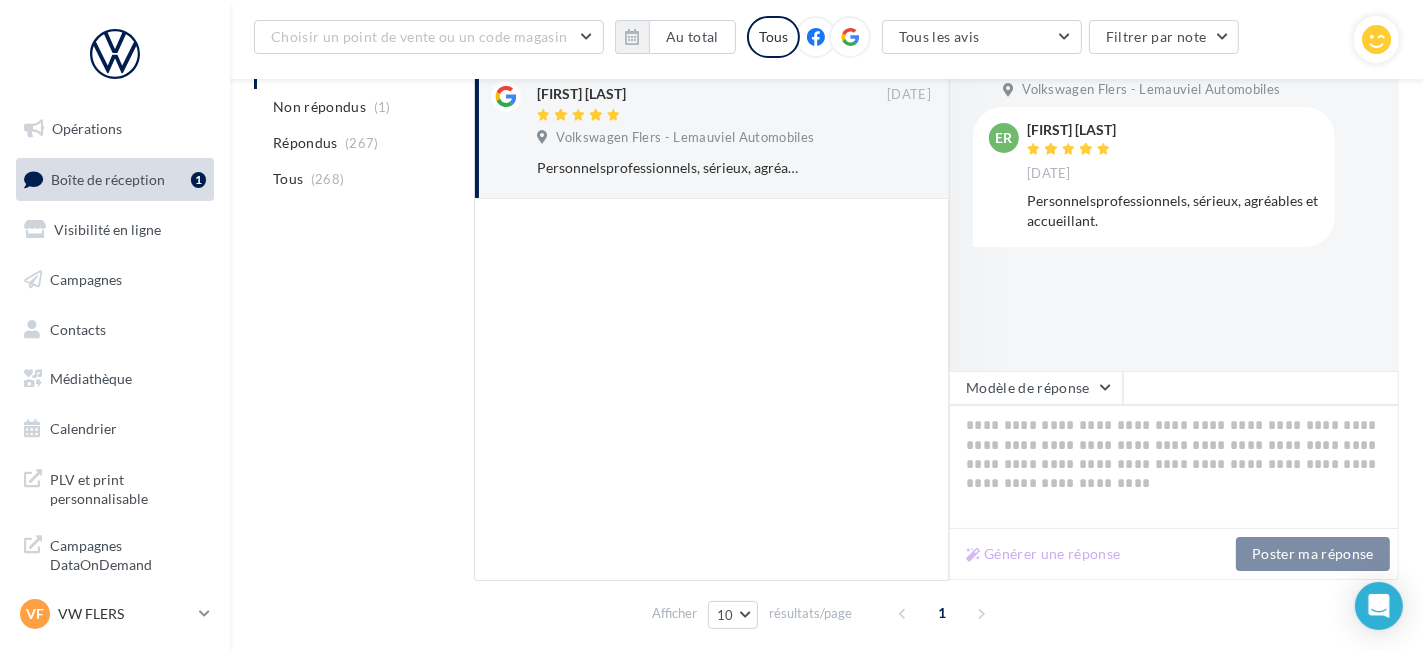 type on "**********" 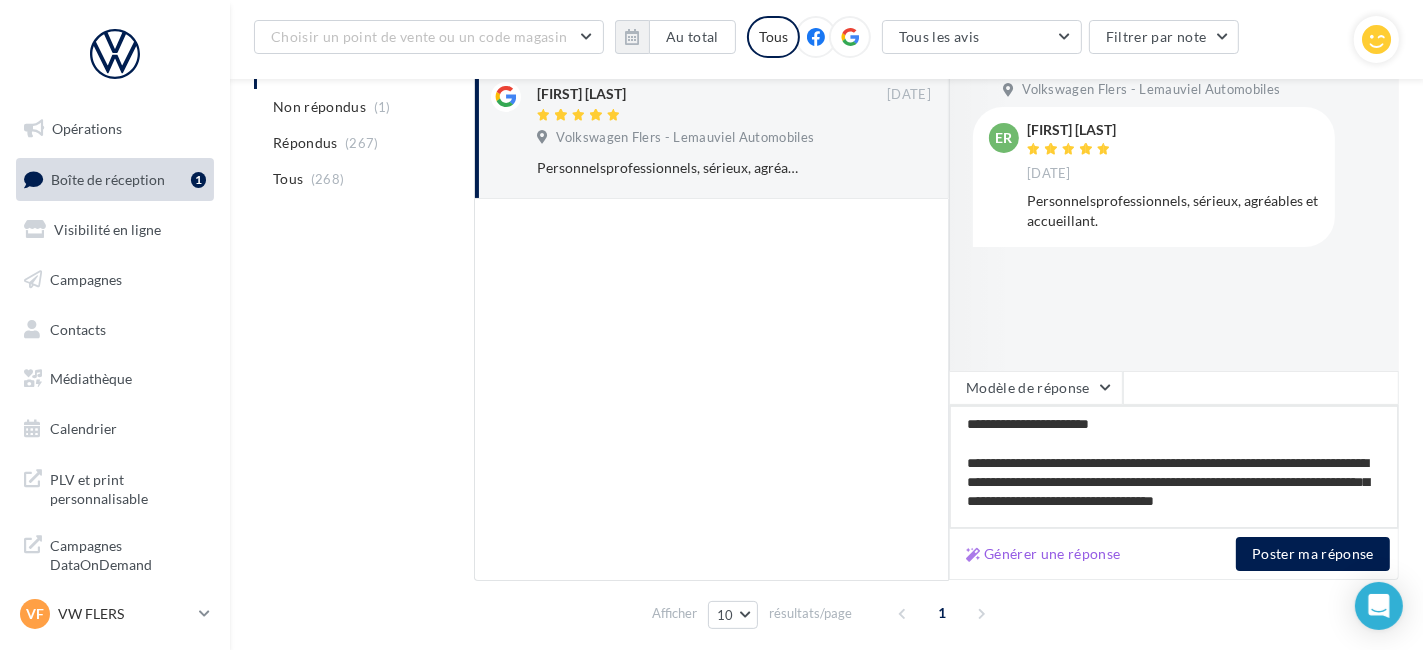 drag, startPoint x: 1124, startPoint y: 422, endPoint x: 1002, endPoint y: 412, distance: 122.40915 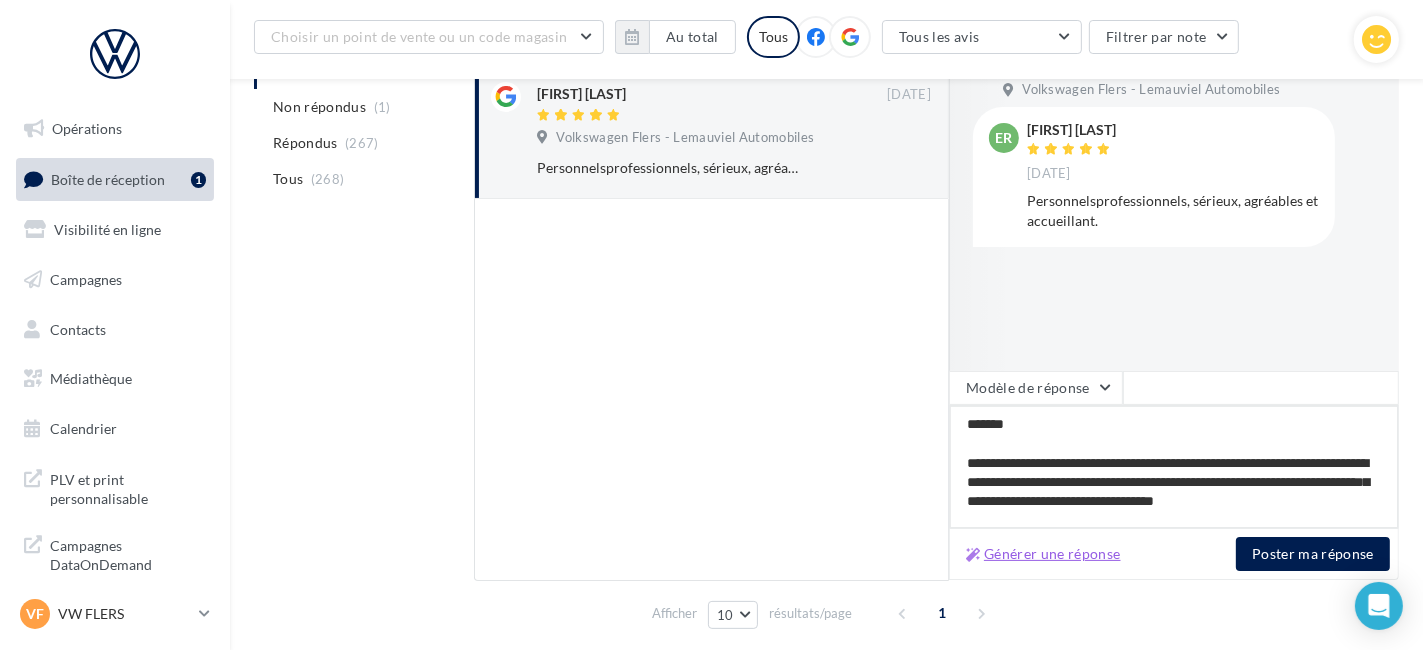 type on "**********" 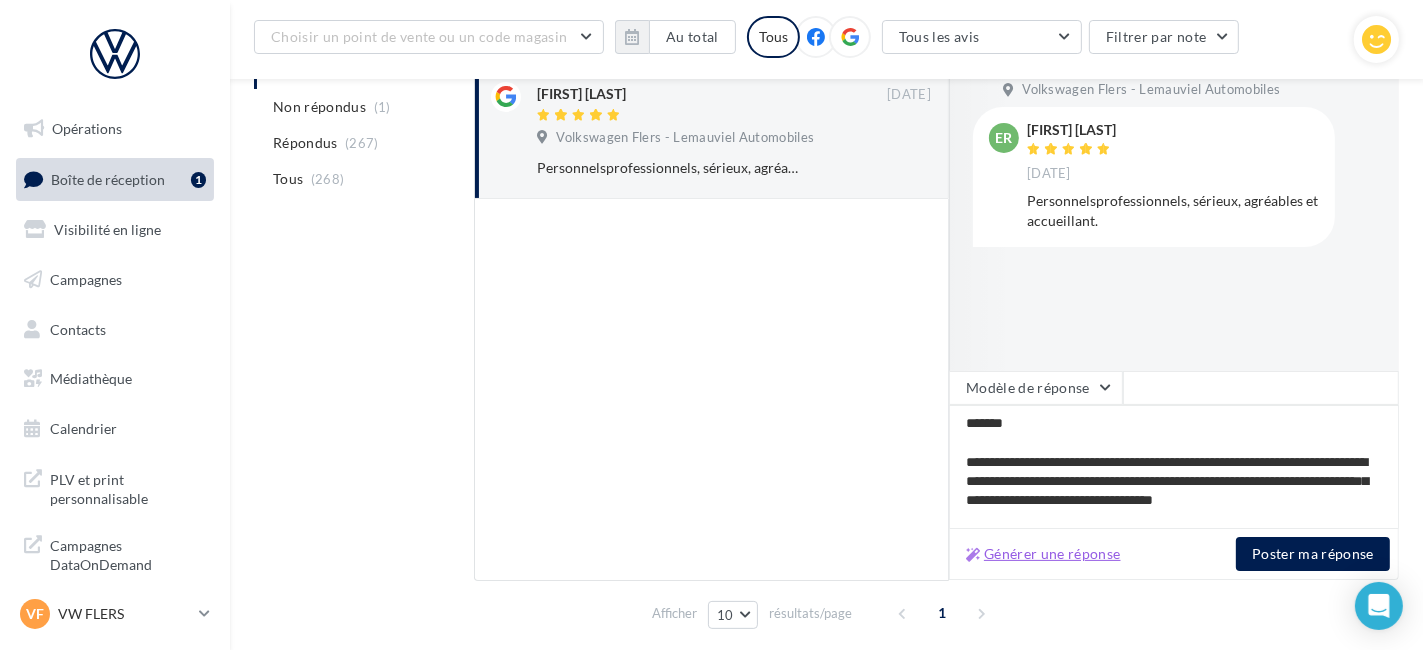 click on "Générer une réponse" at bounding box center (1043, 554) 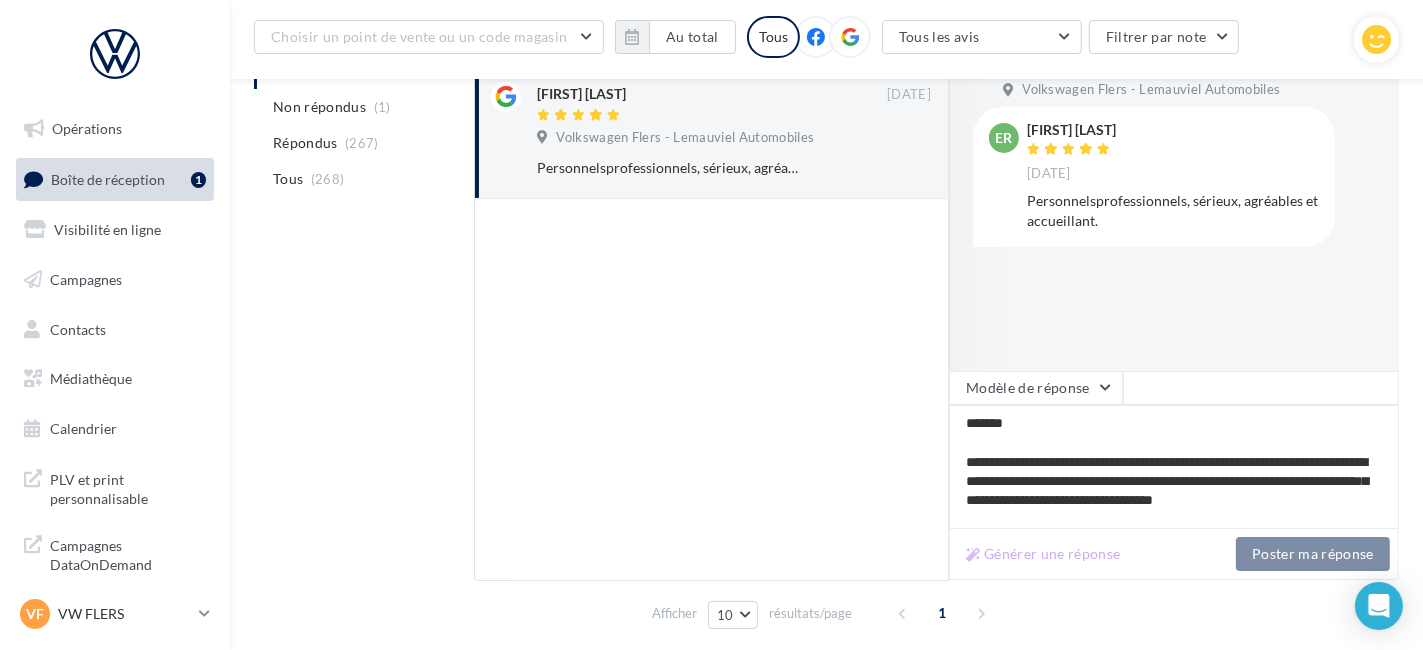 type on "**********" 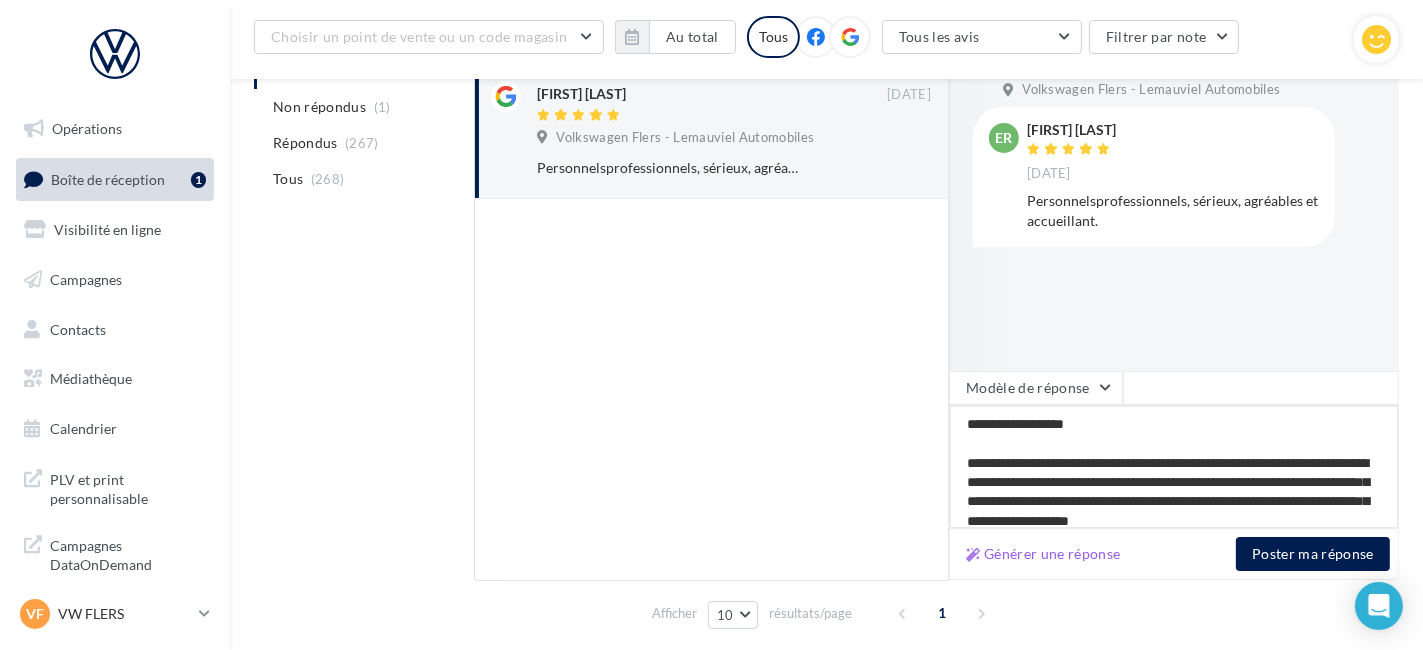 drag, startPoint x: 1210, startPoint y: 461, endPoint x: 1108, endPoint y: 460, distance: 102.0049 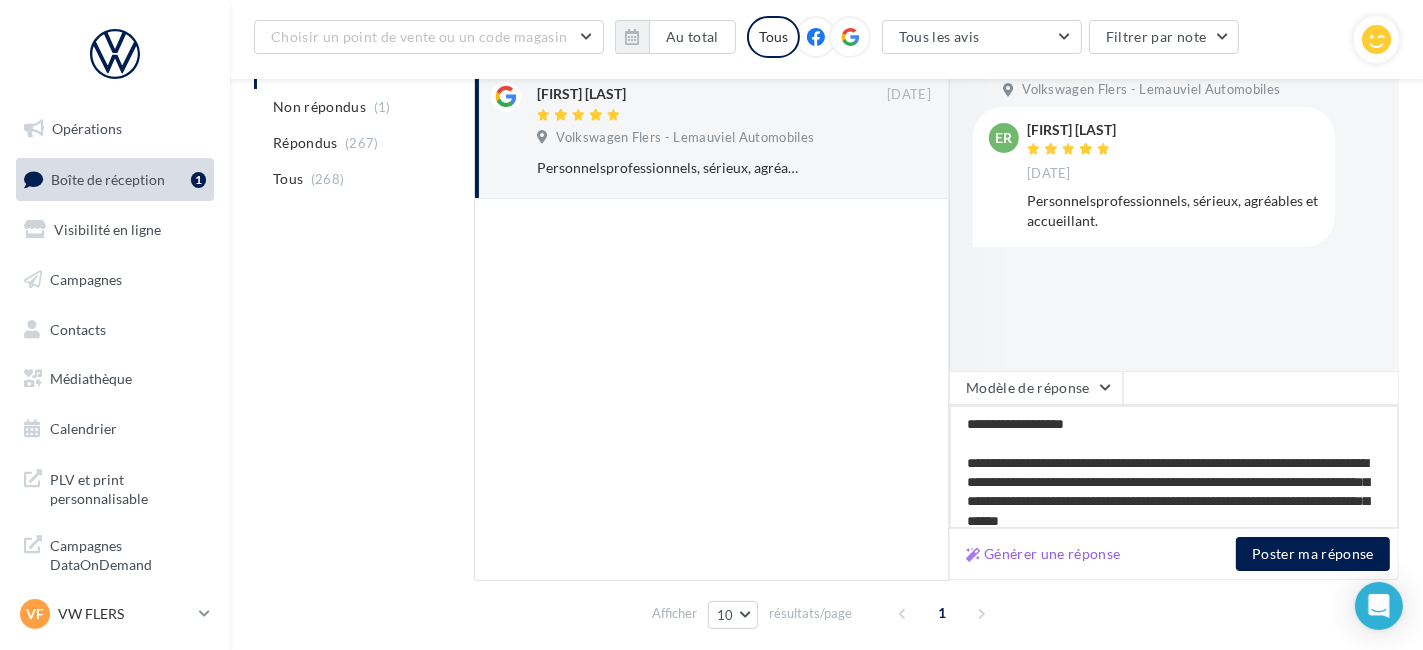type on "**********" 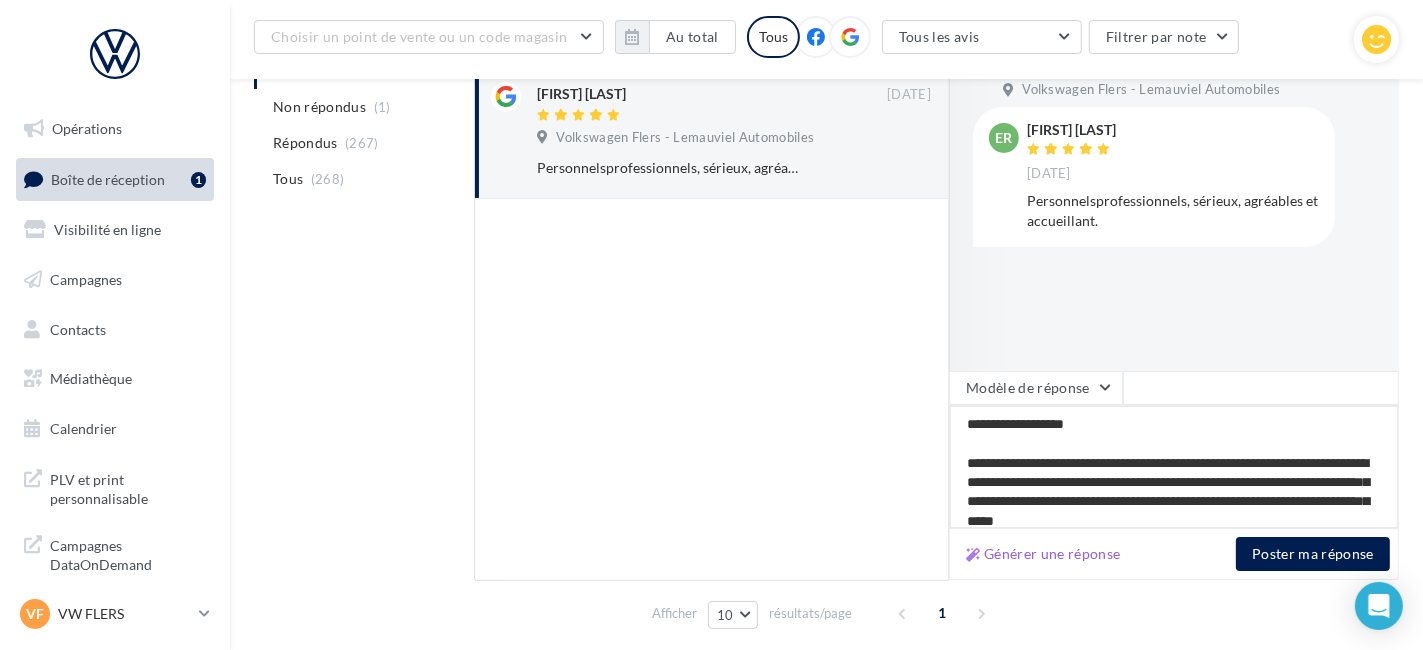 type on "**********" 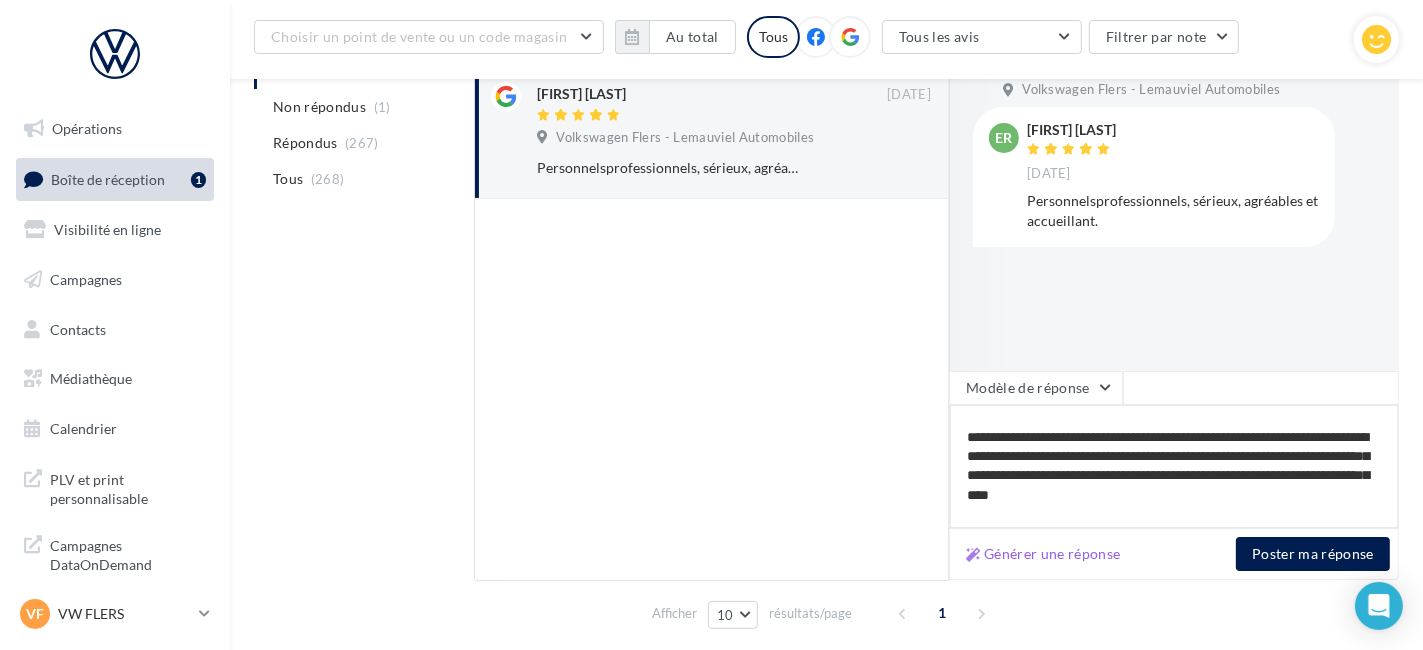 scroll, scrollTop: 28, scrollLeft: 0, axis: vertical 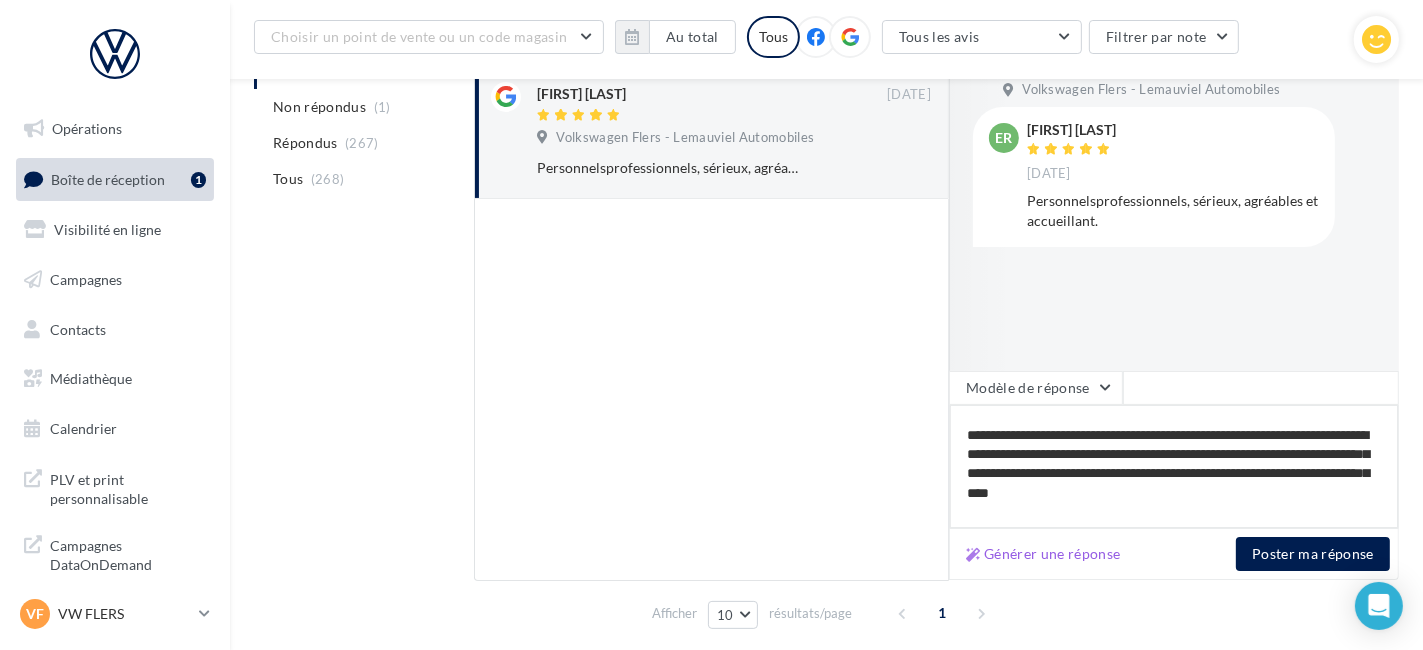 drag, startPoint x: 1113, startPoint y: 449, endPoint x: 1074, endPoint y: 466, distance: 42.544094 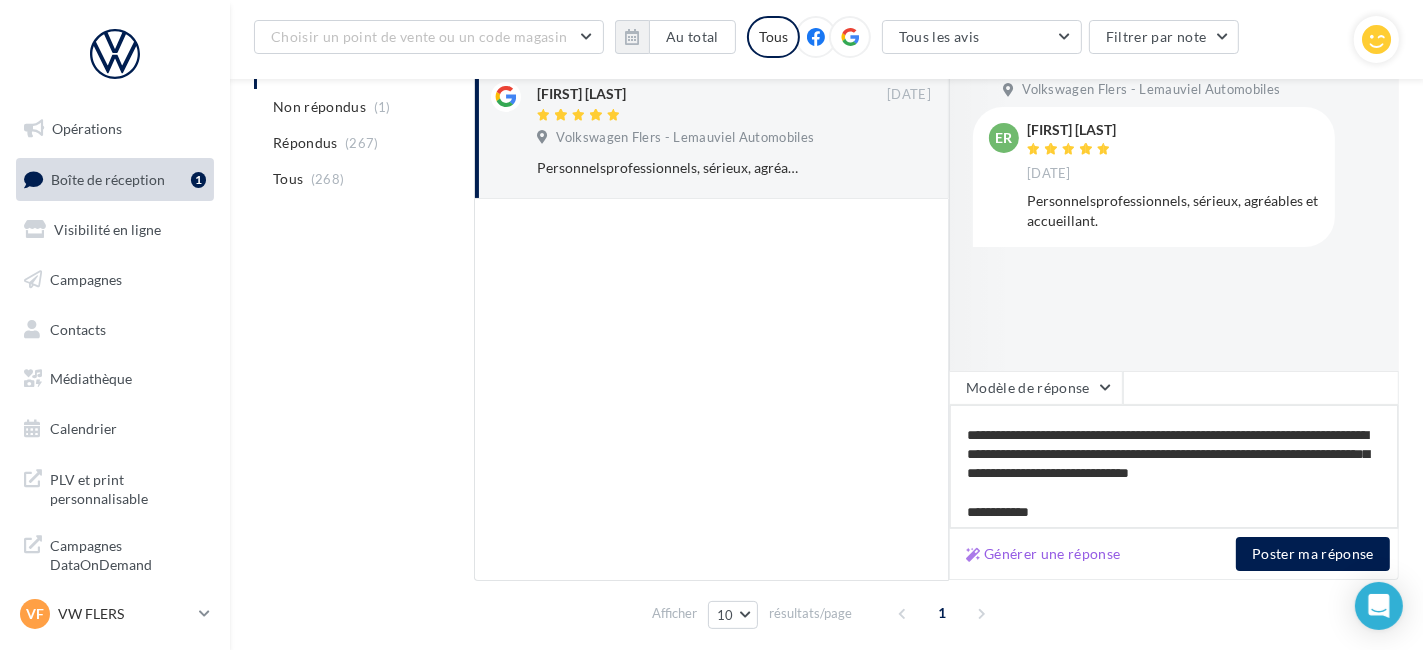 type on "**********" 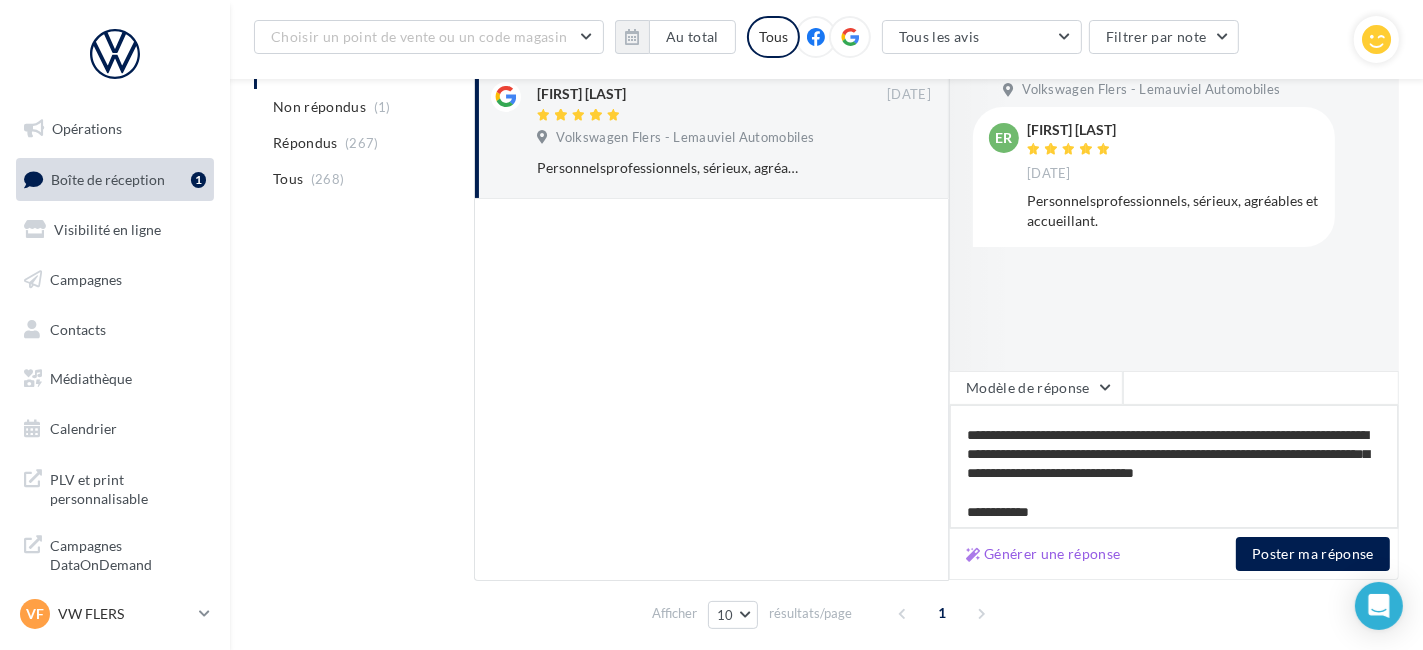 type on "**********" 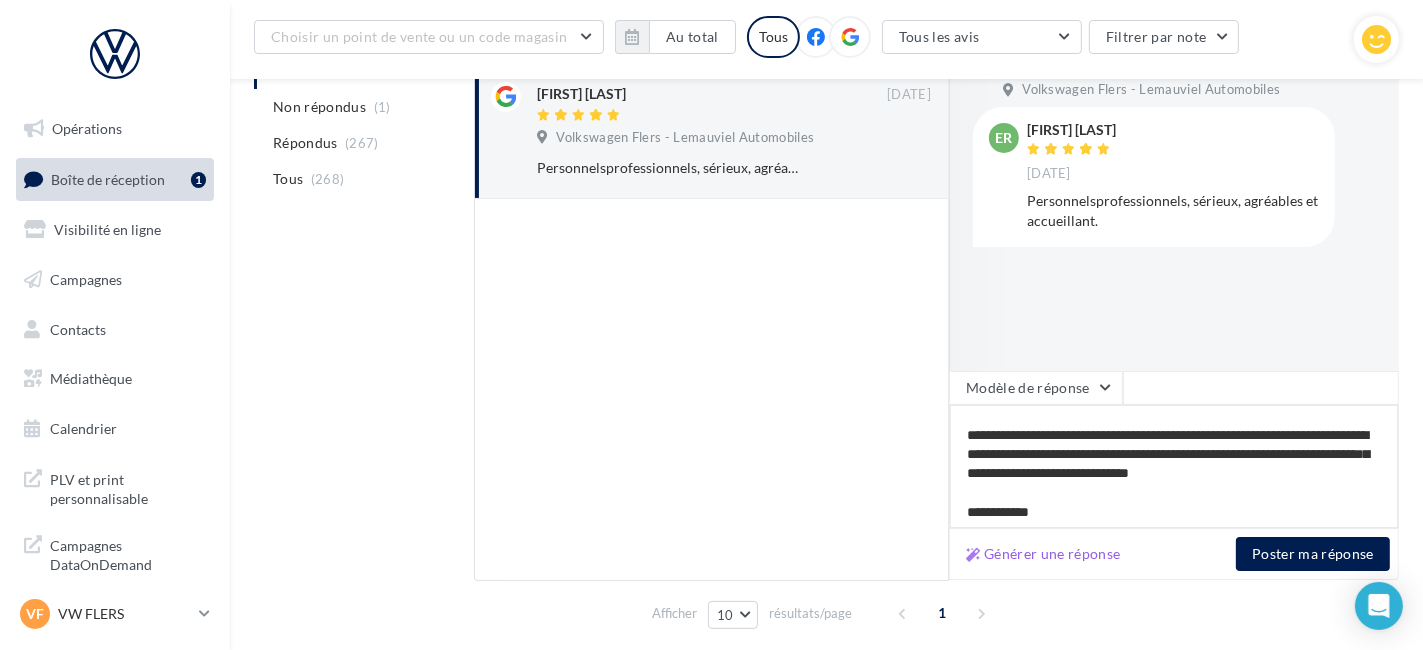 drag, startPoint x: 1177, startPoint y: 474, endPoint x: 1107, endPoint y: 469, distance: 70.178345 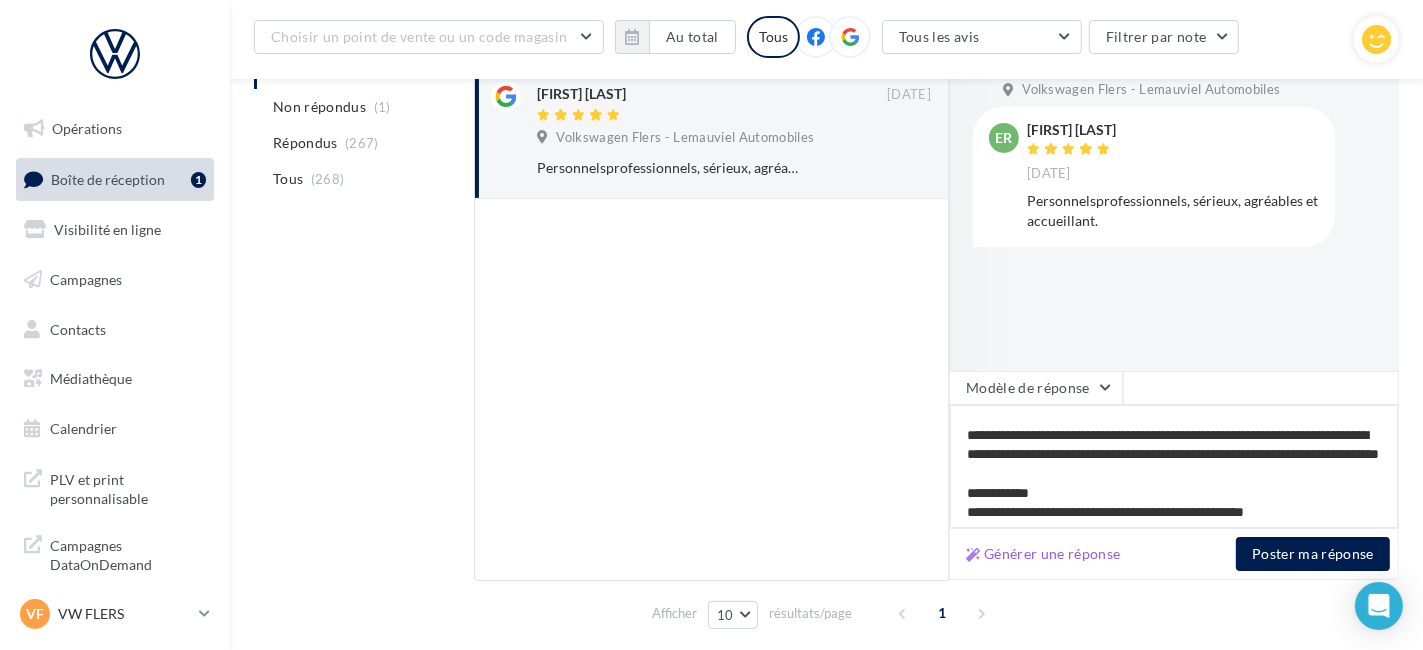 type on "**********" 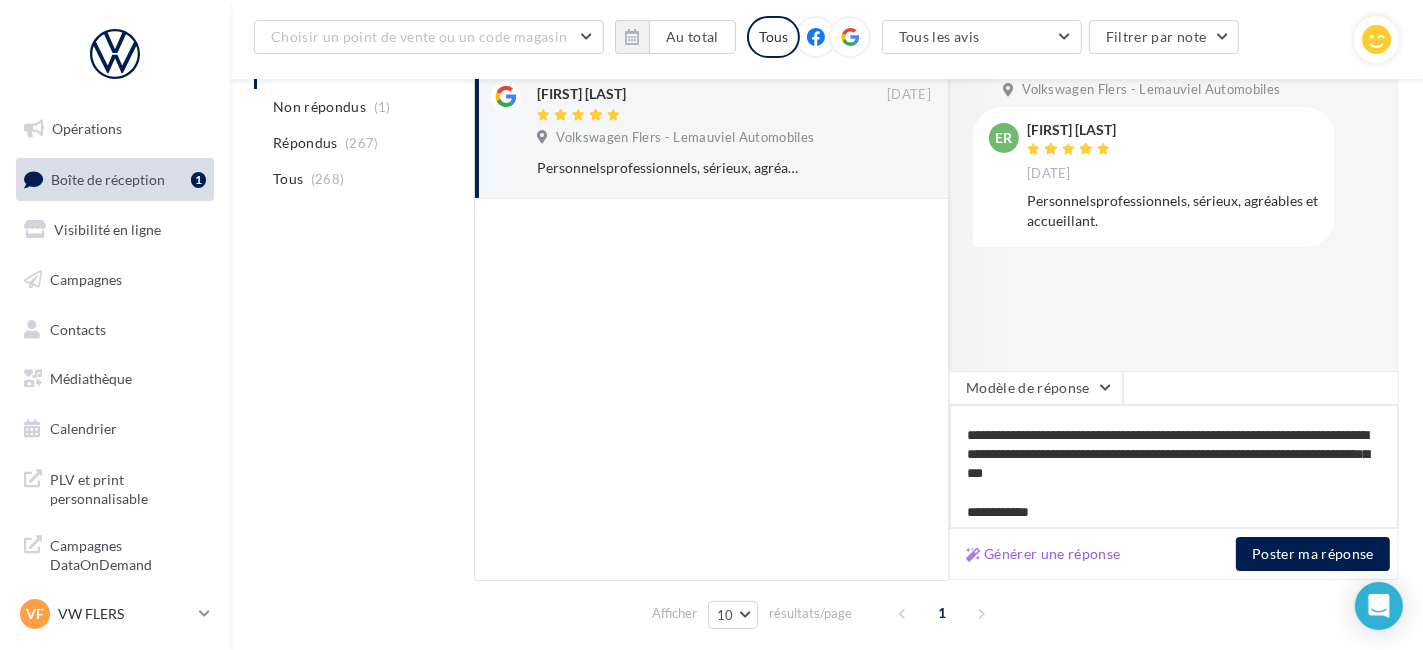 scroll, scrollTop: 49, scrollLeft: 0, axis: vertical 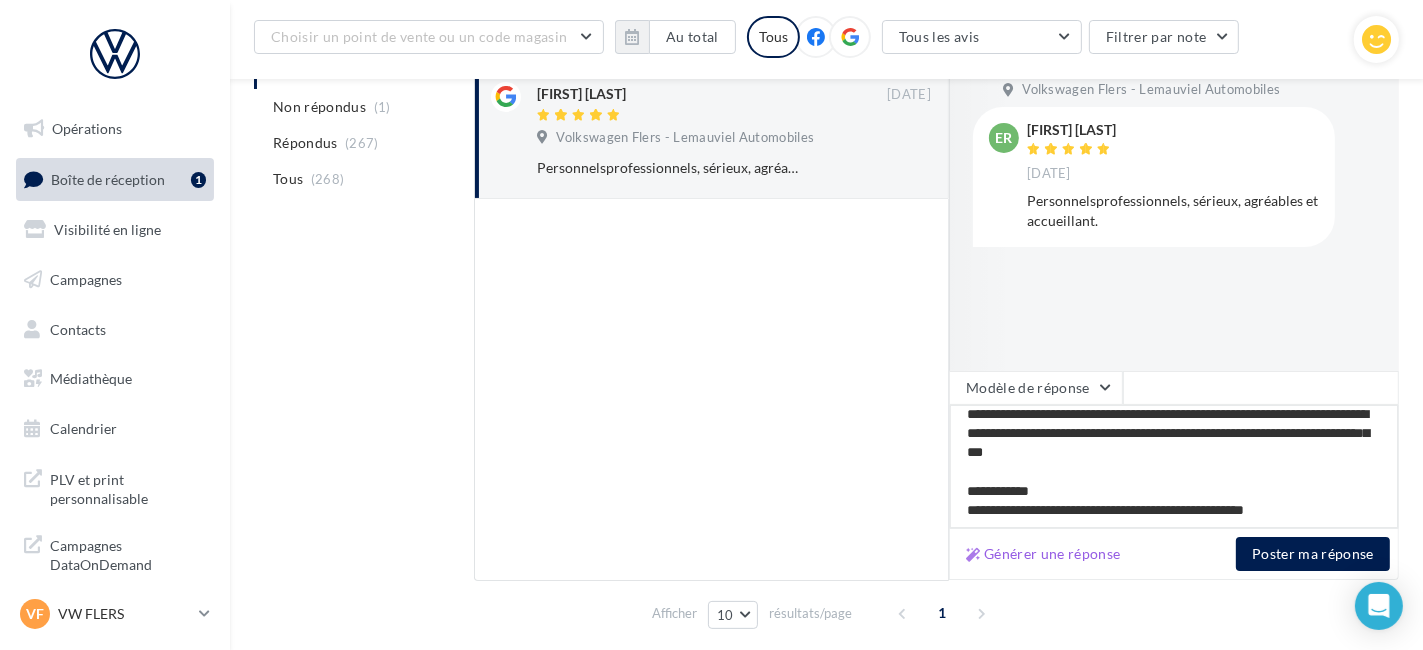 click on "**********" at bounding box center [1174, 467] 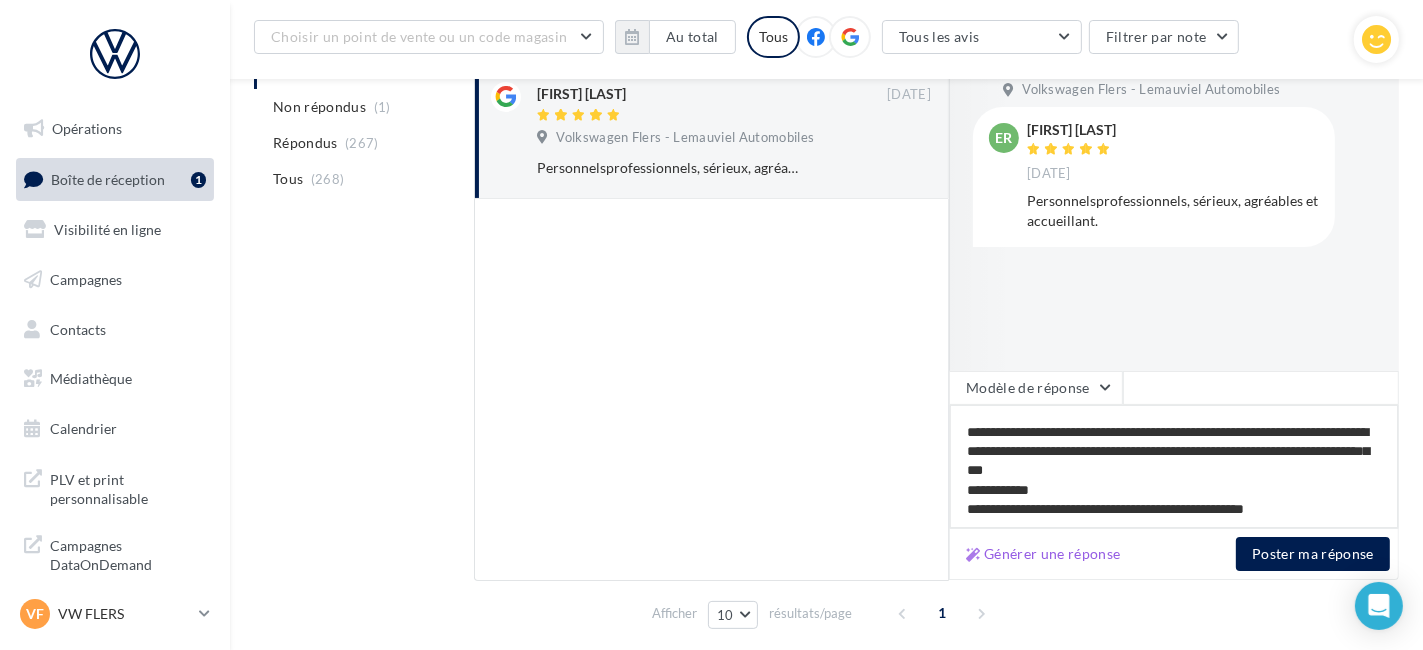 scroll, scrollTop: 29, scrollLeft: 0, axis: vertical 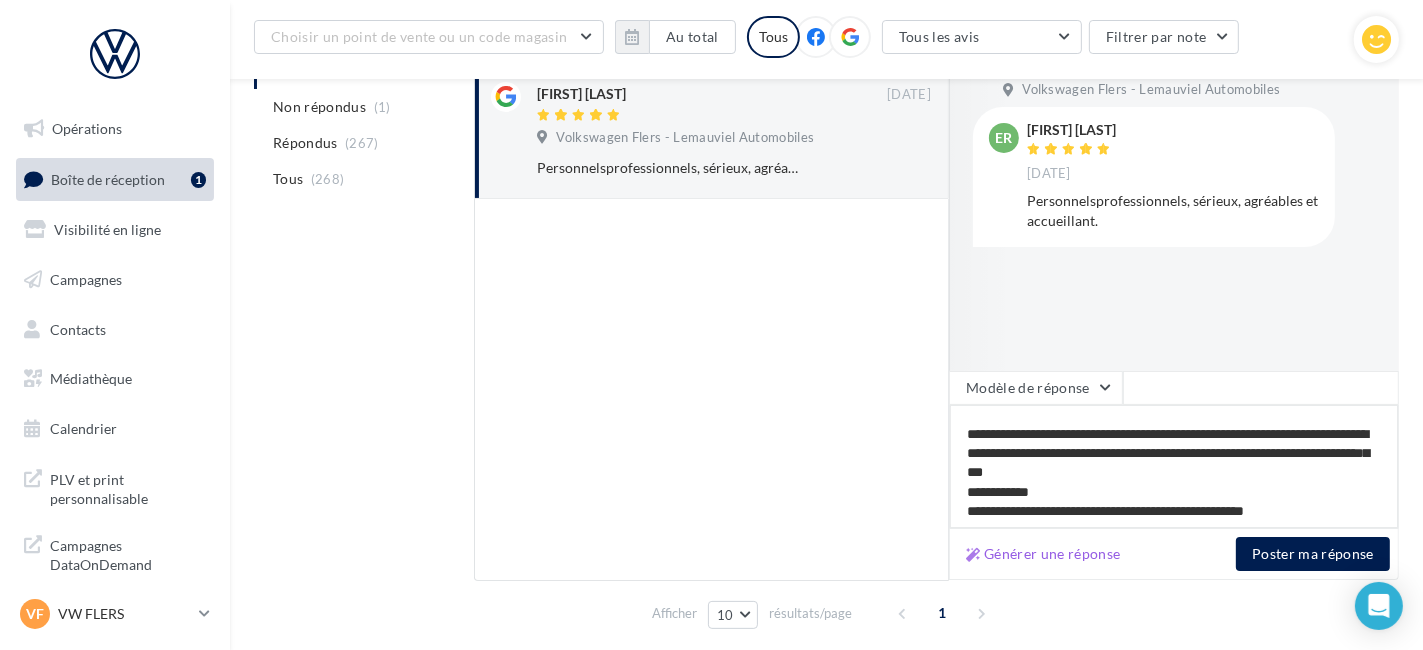click on "**********" at bounding box center [1174, 467] 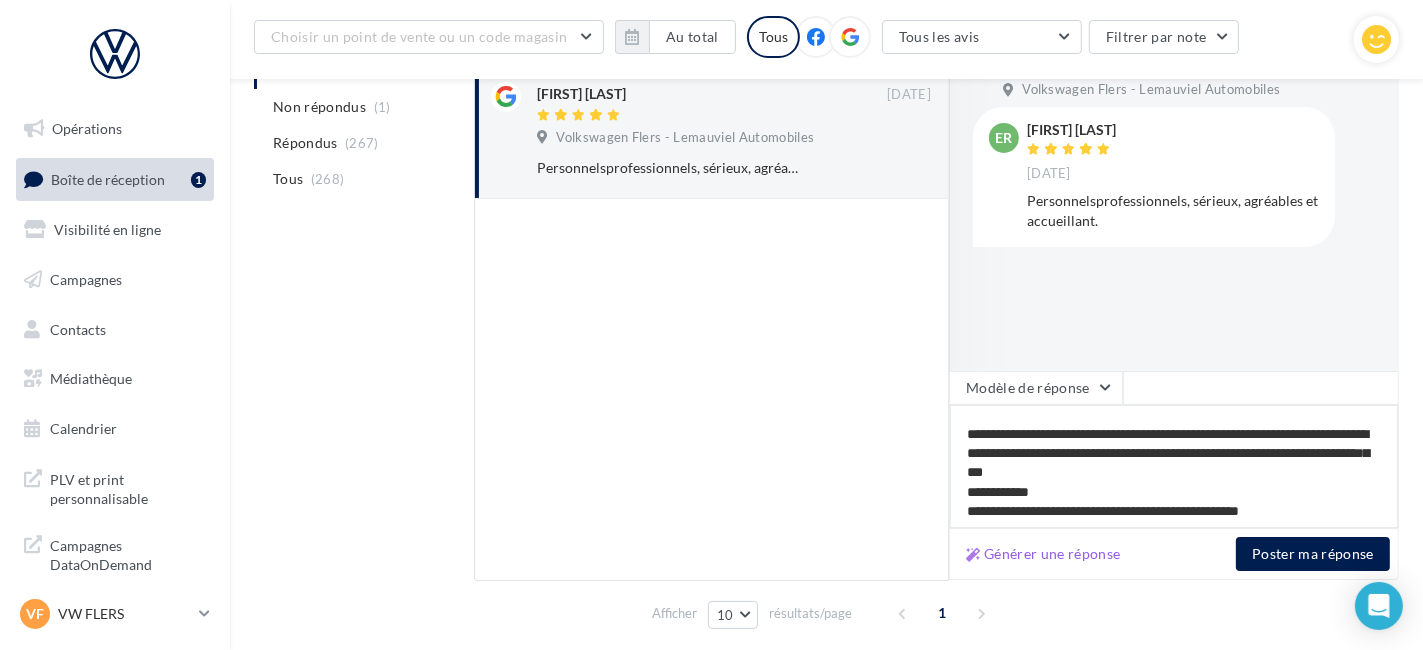 type on "**********" 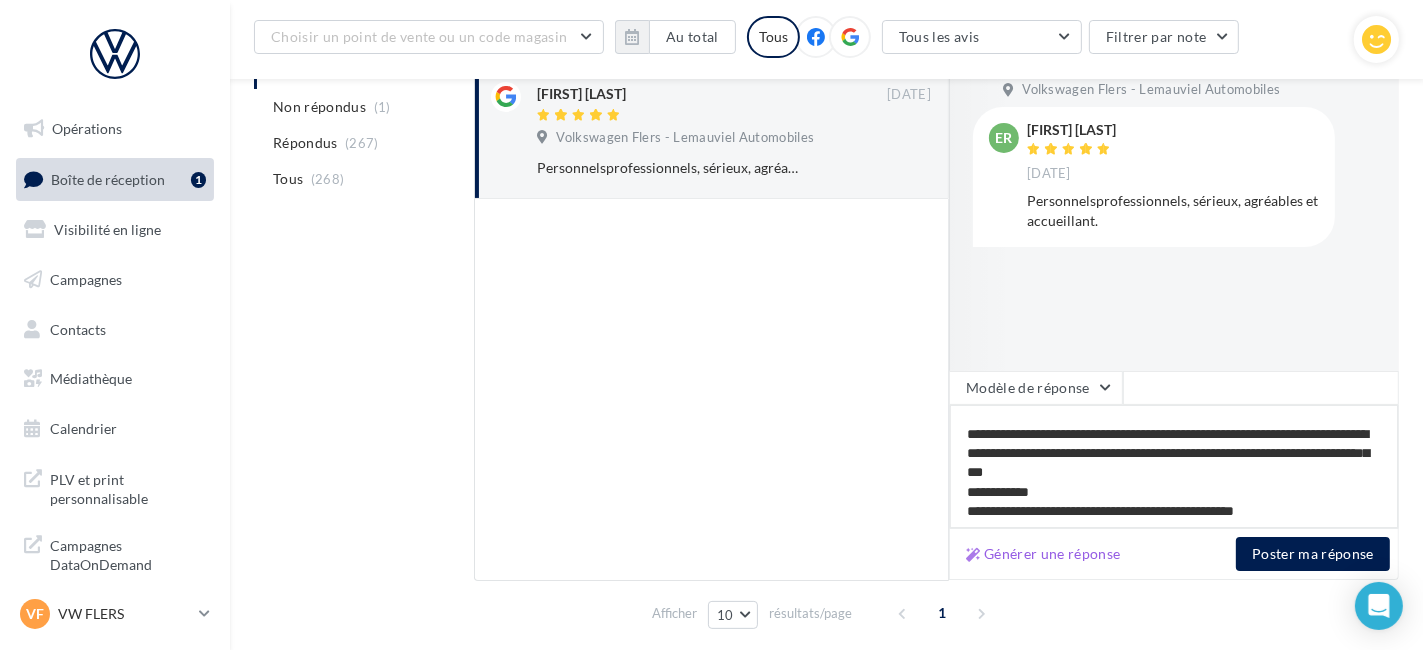 type on "**********" 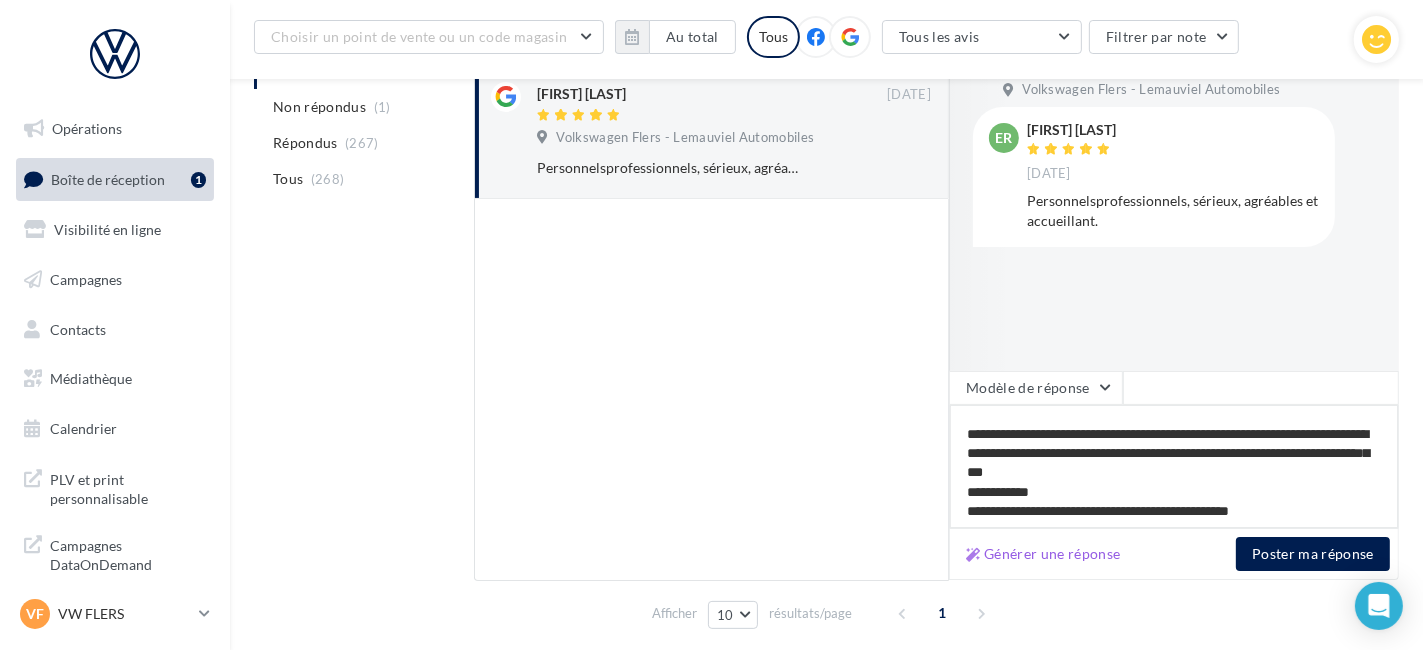 type on "**********" 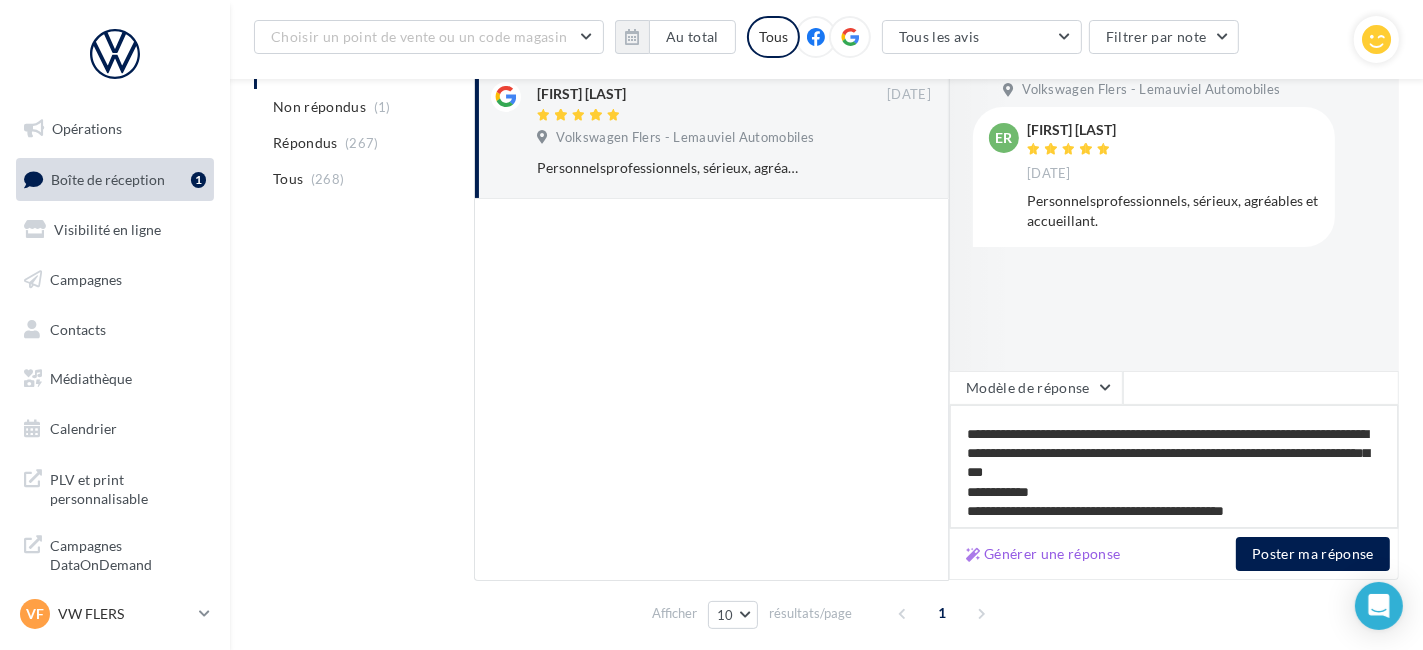 type on "**********" 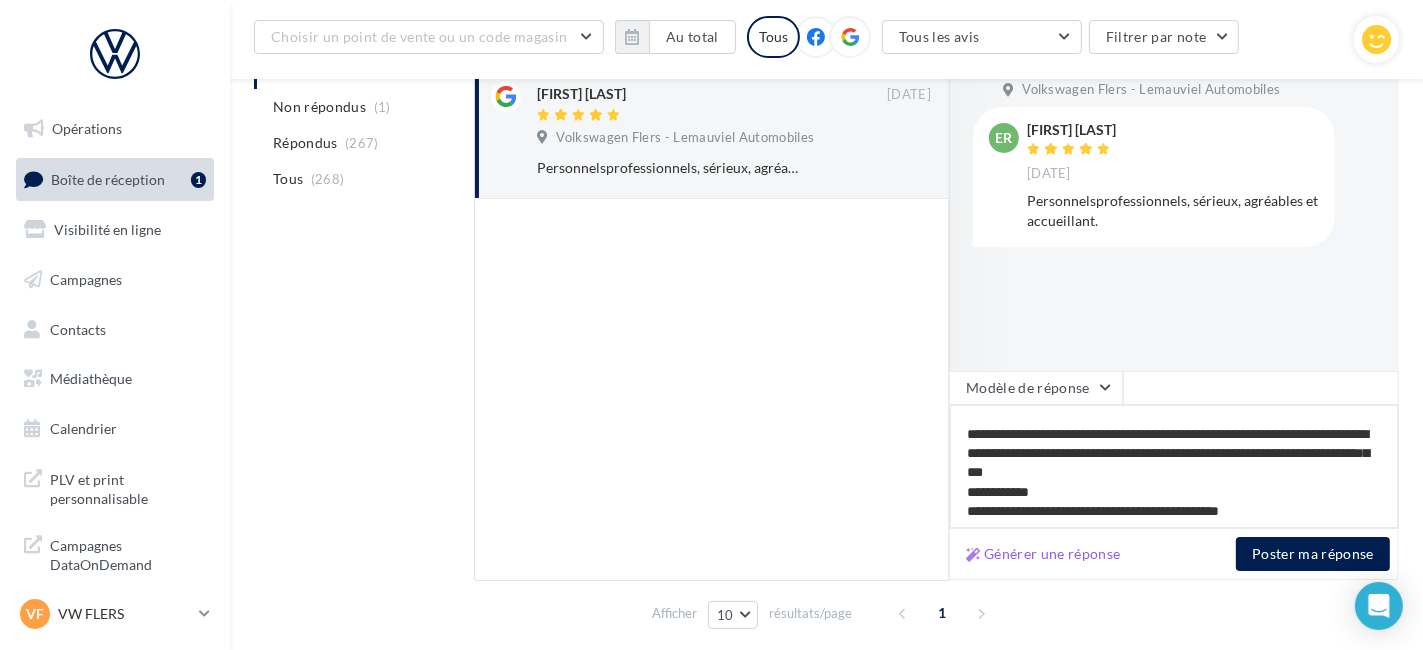 type on "**********" 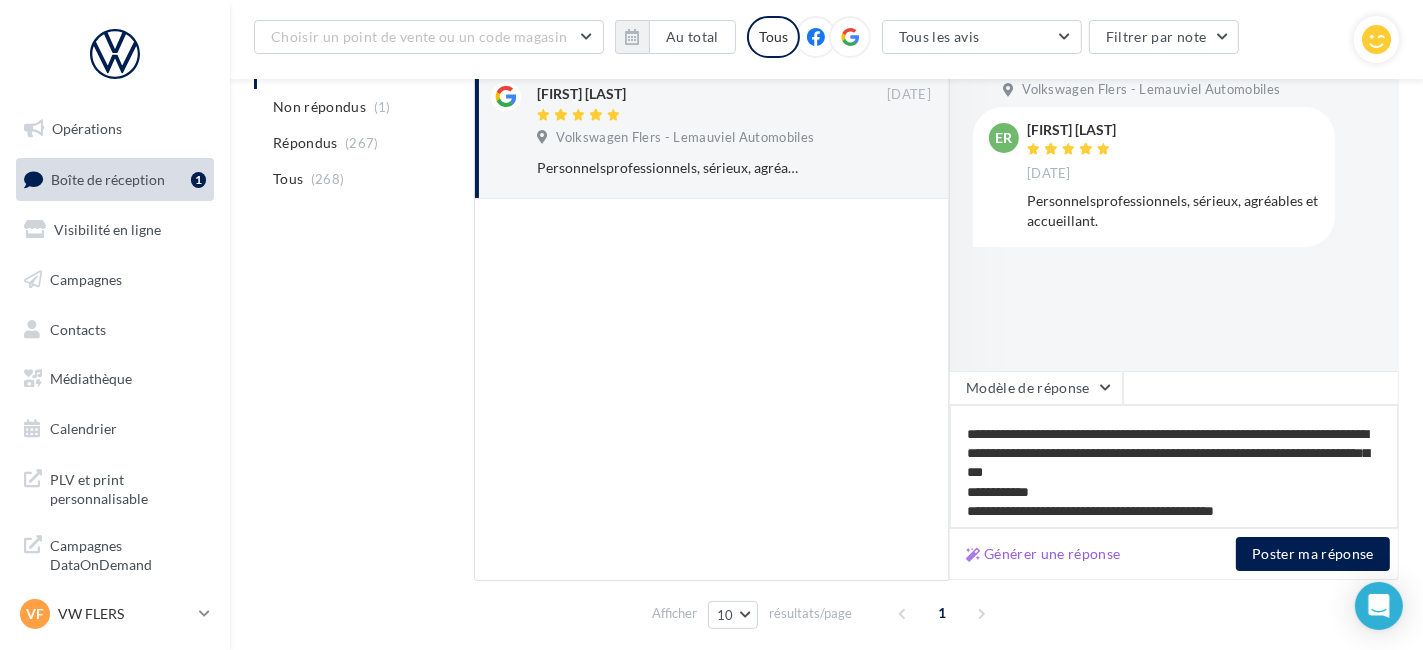 scroll, scrollTop: 0, scrollLeft: 0, axis: both 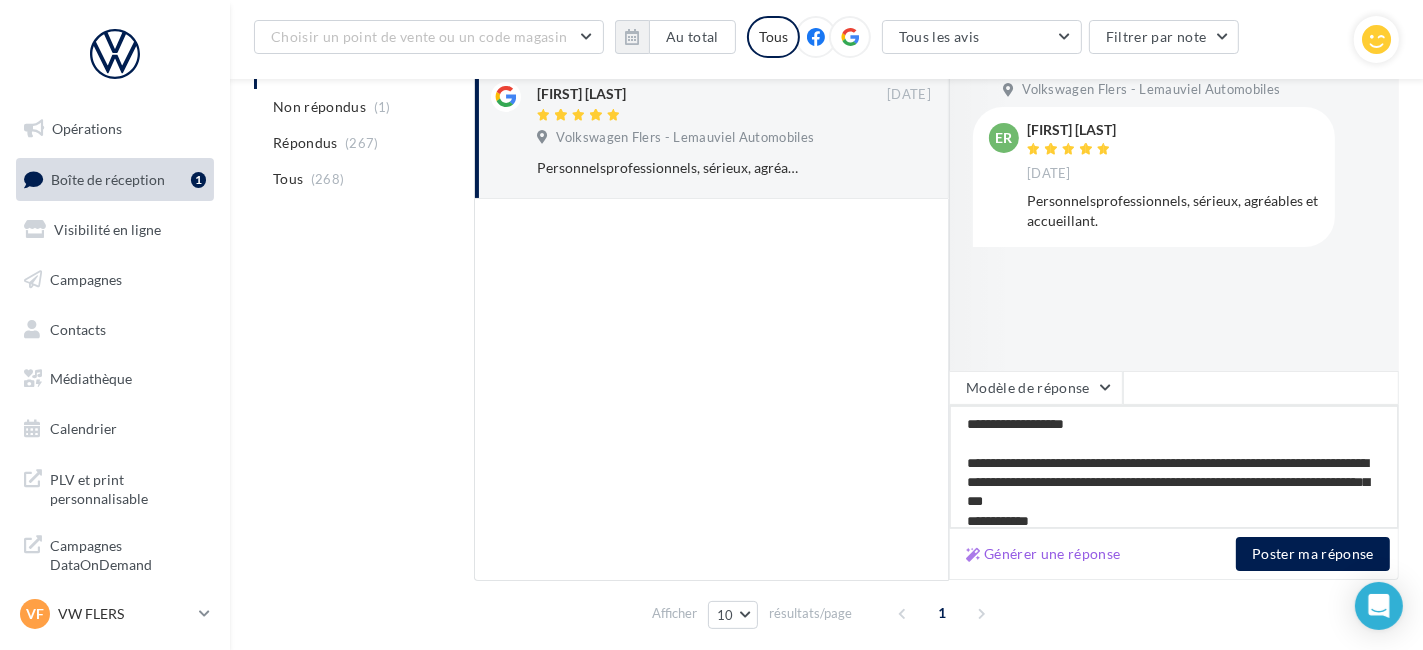 click on "**********" at bounding box center (1174, 467) 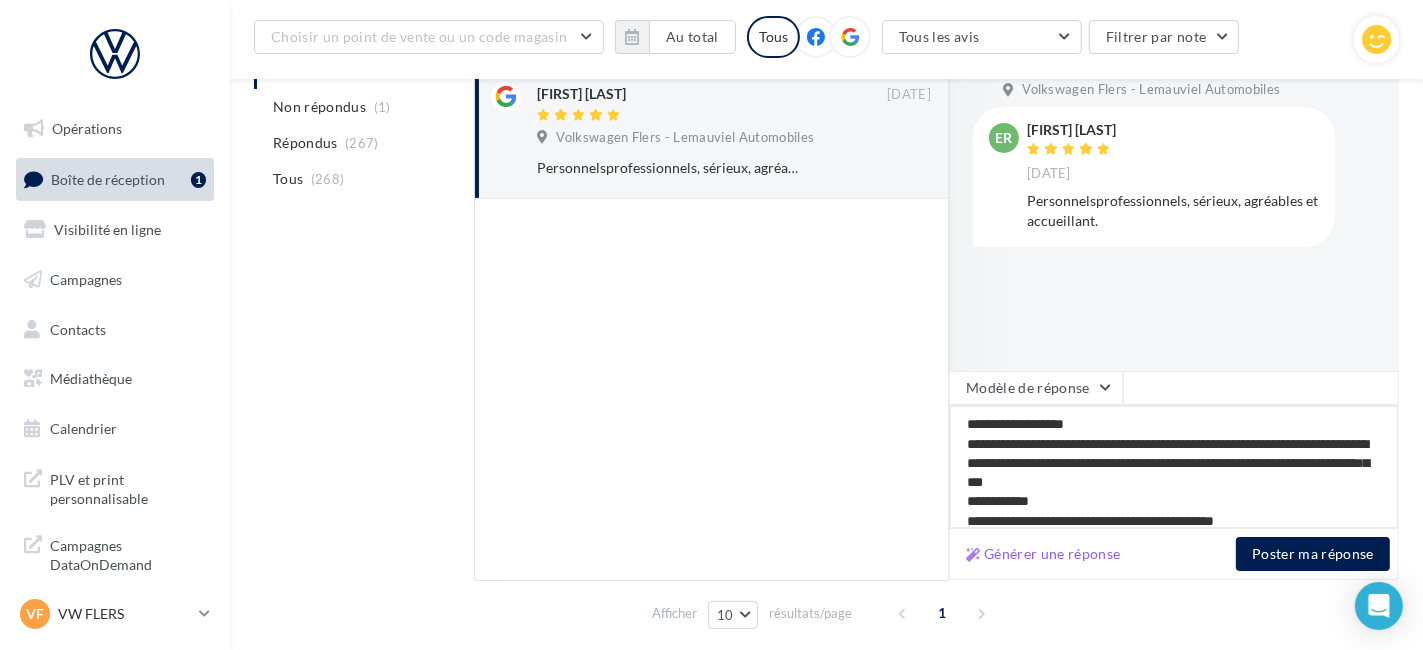 drag, startPoint x: 1104, startPoint y: 423, endPoint x: 924, endPoint y: 417, distance: 180.09998 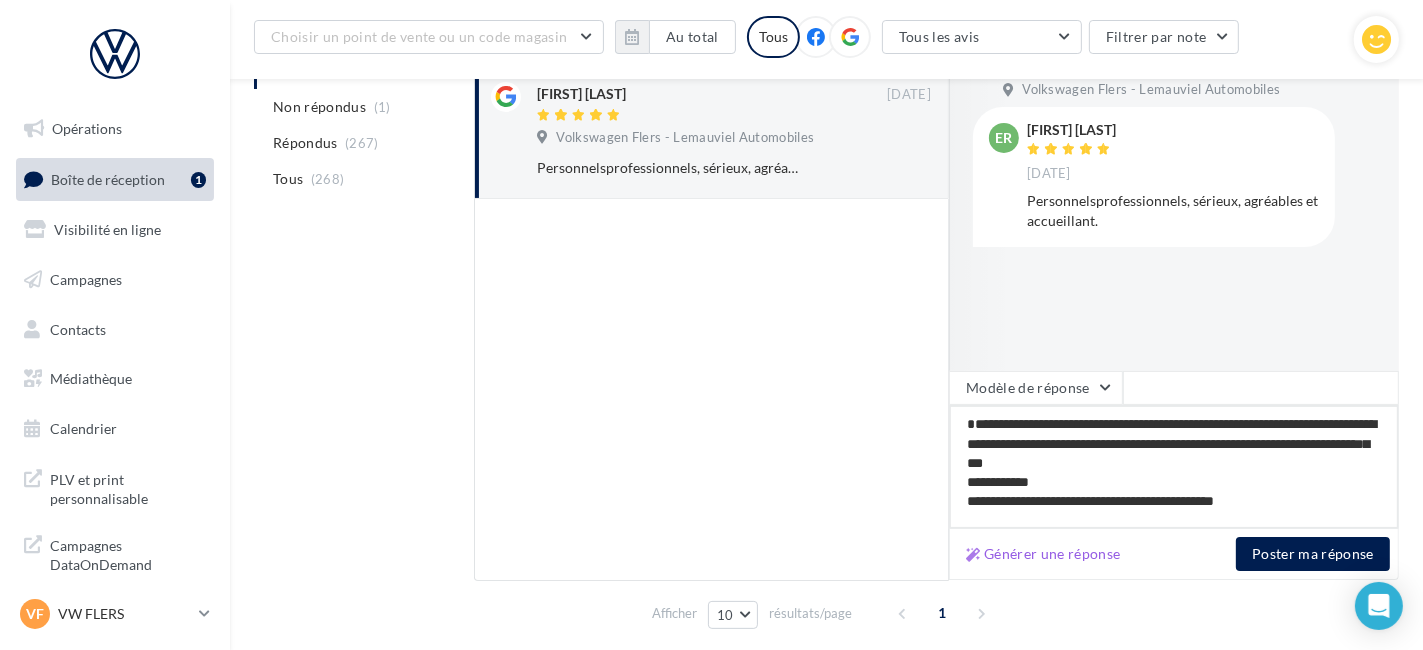 type on "**********" 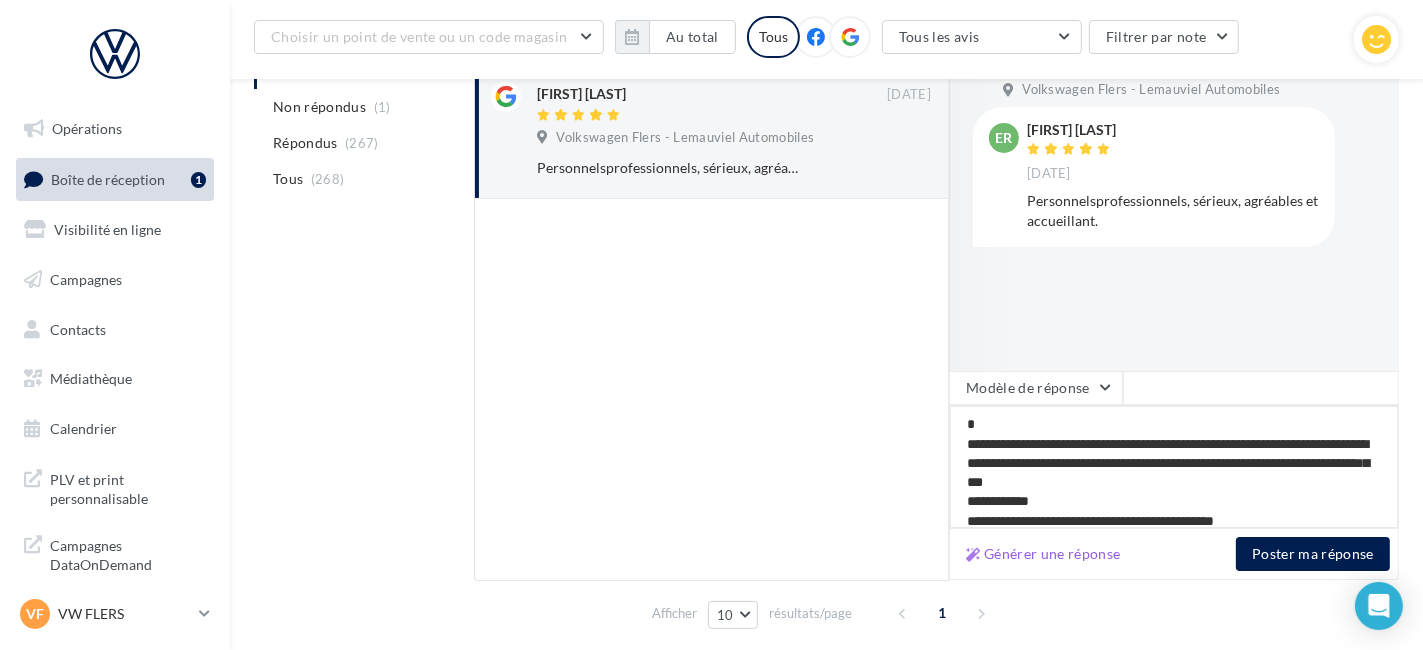 type on "**********" 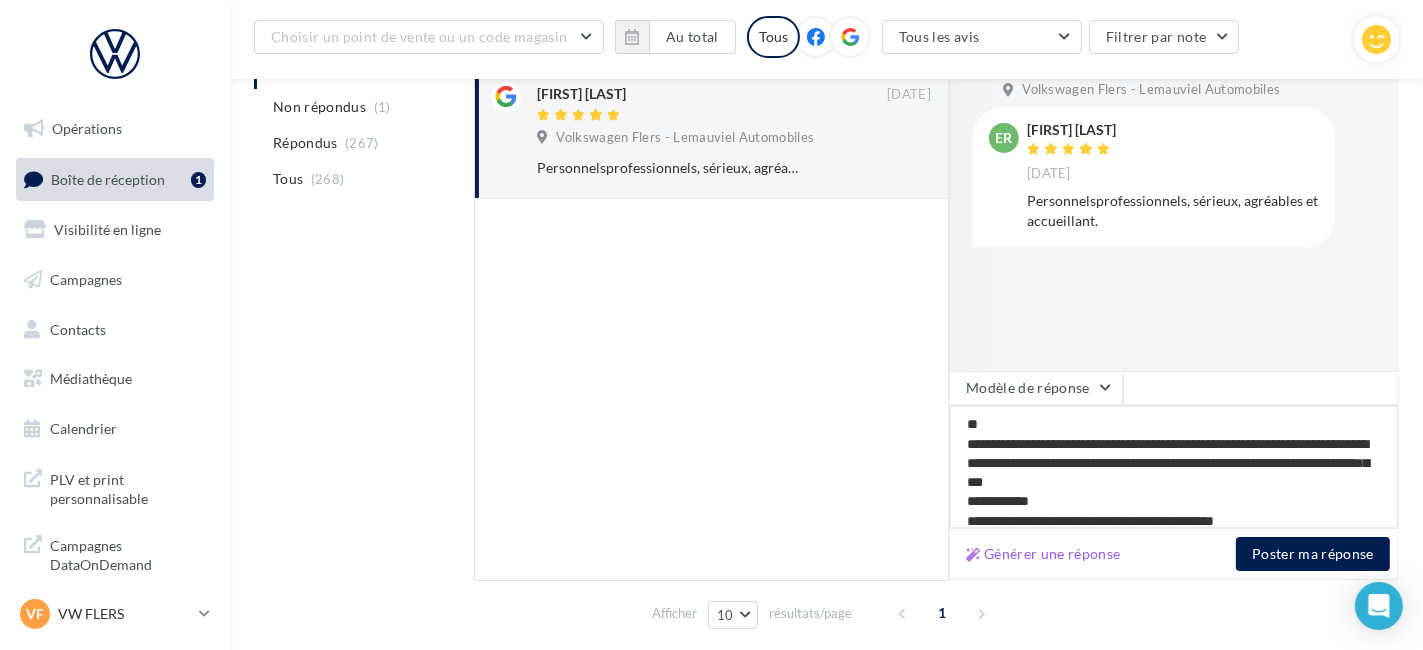 type on "**********" 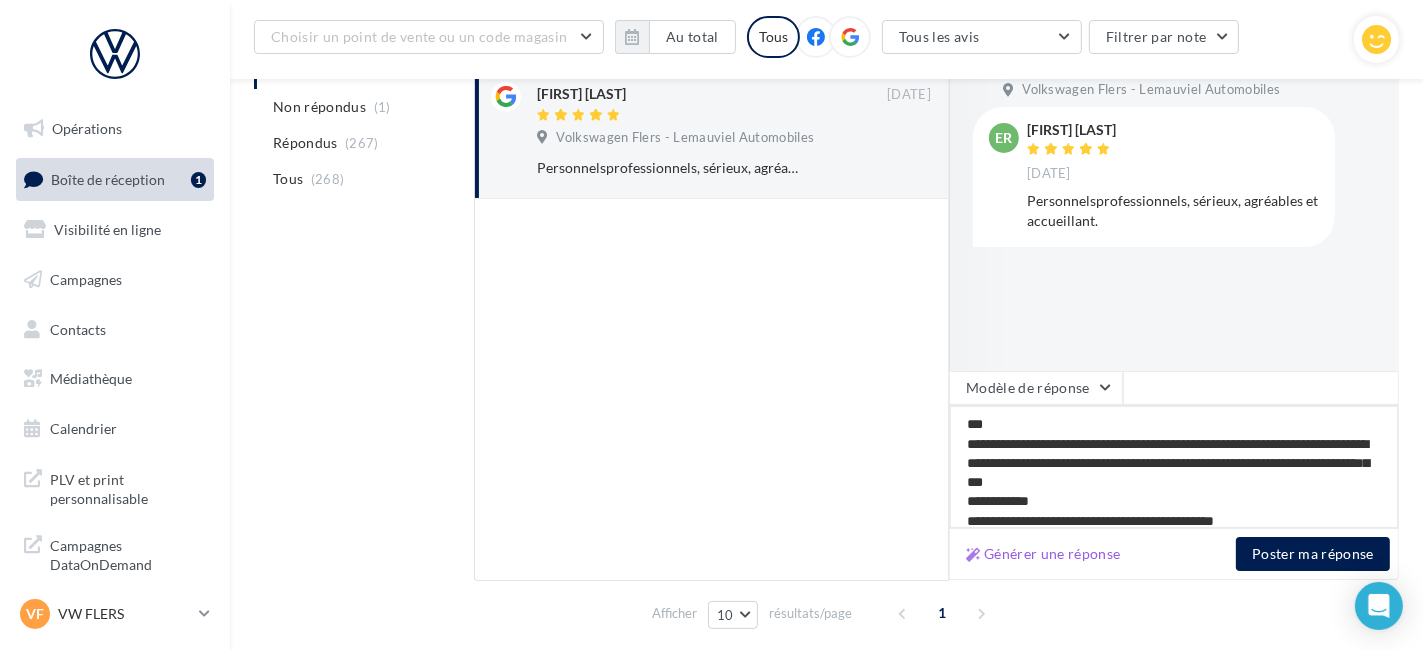 type on "**********" 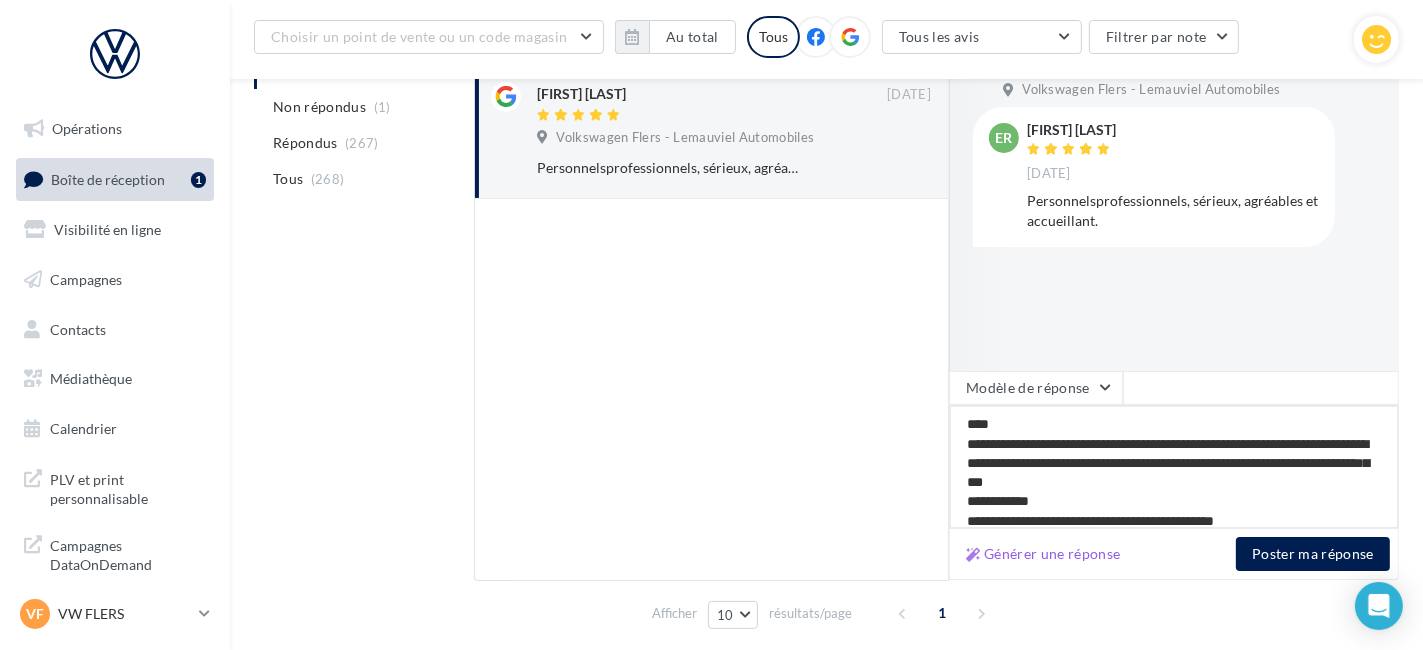 type on "**********" 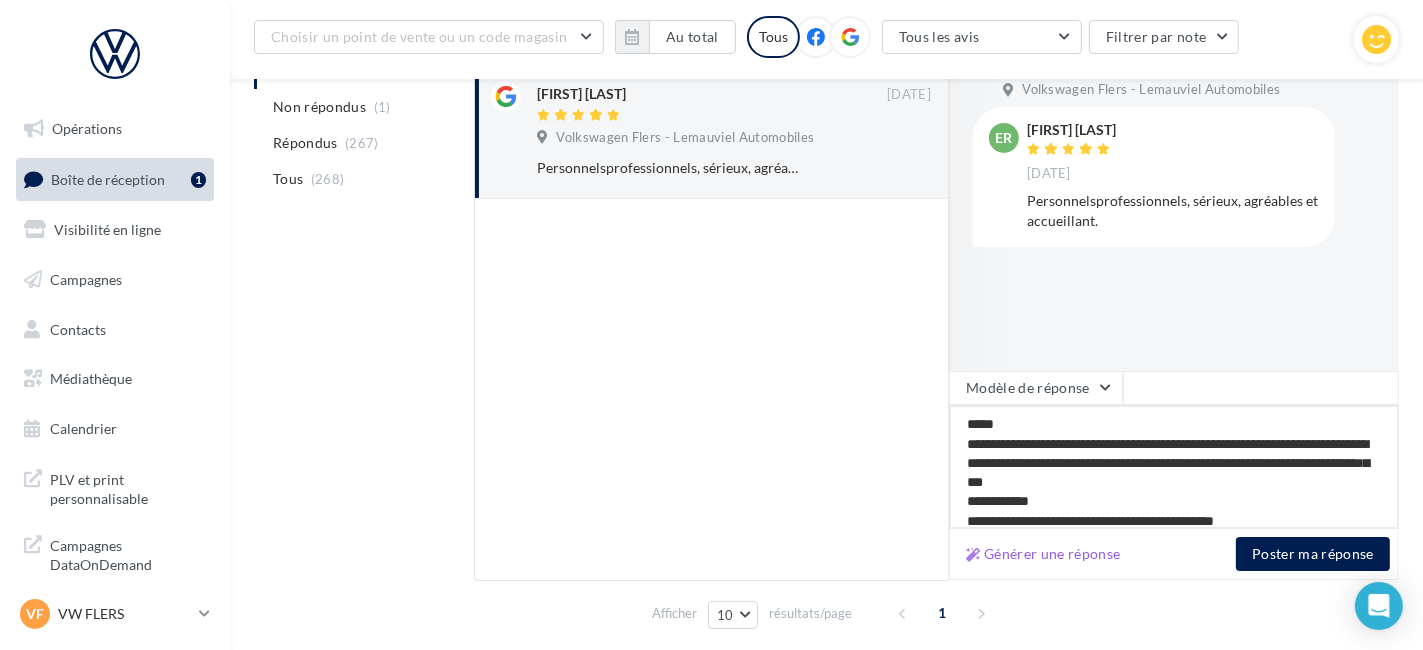 type on "**********" 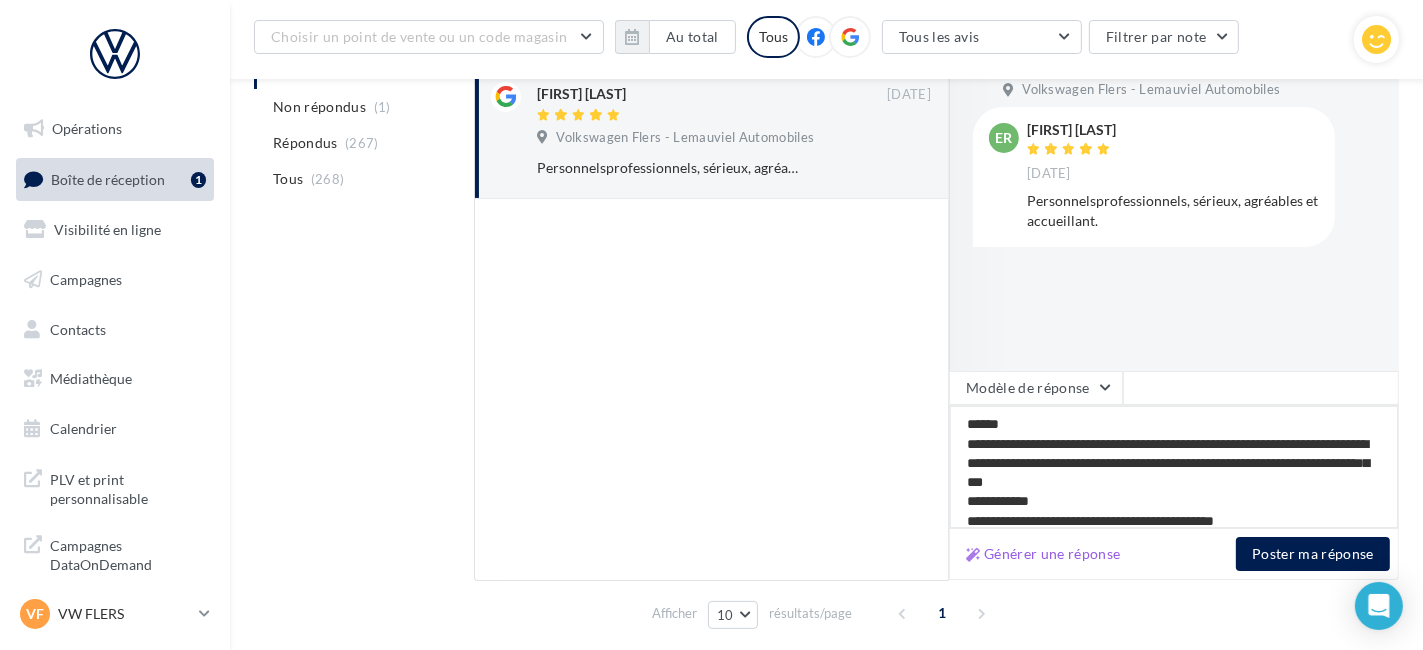 type on "**********" 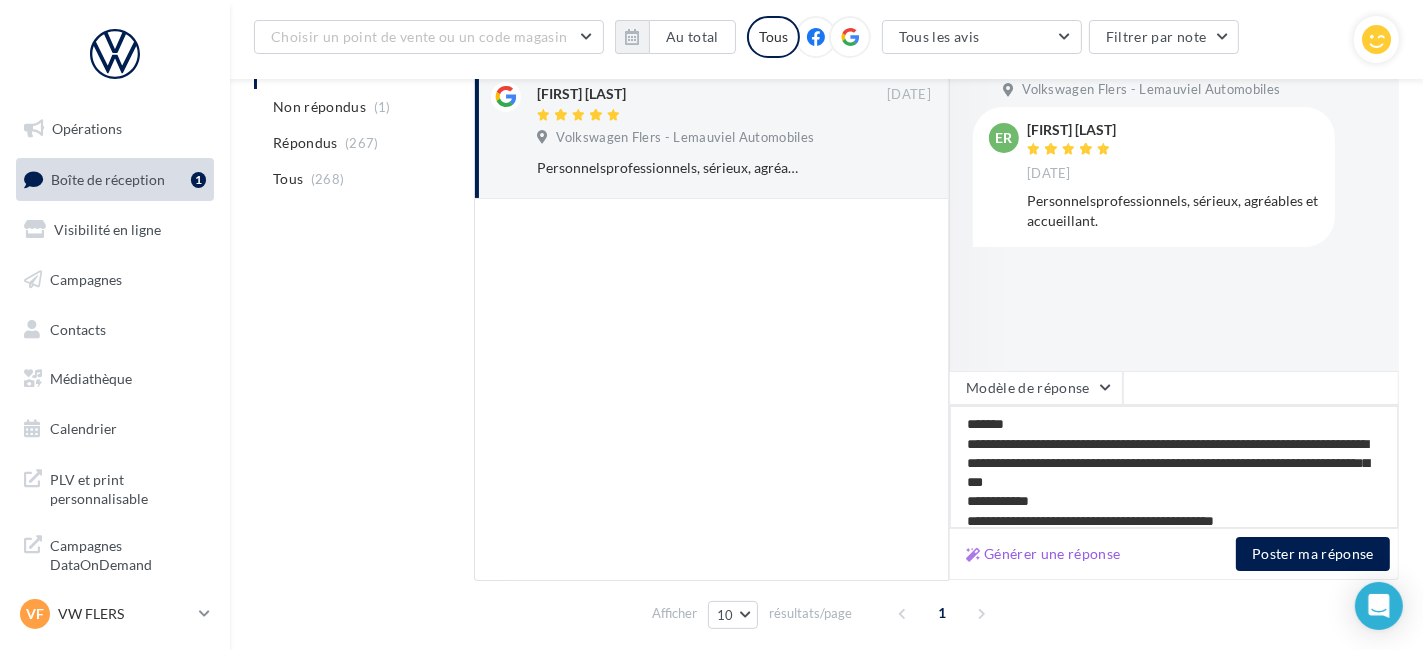 type on "**********" 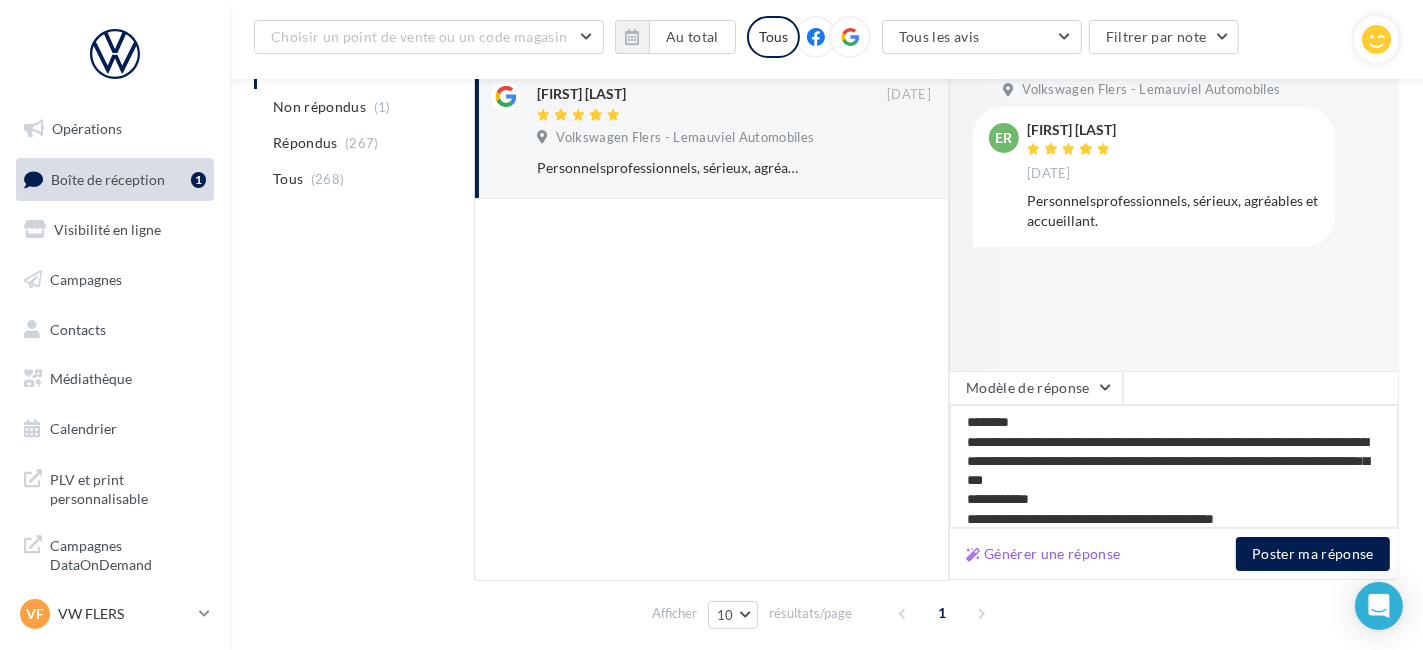 scroll, scrollTop: 10, scrollLeft: 0, axis: vertical 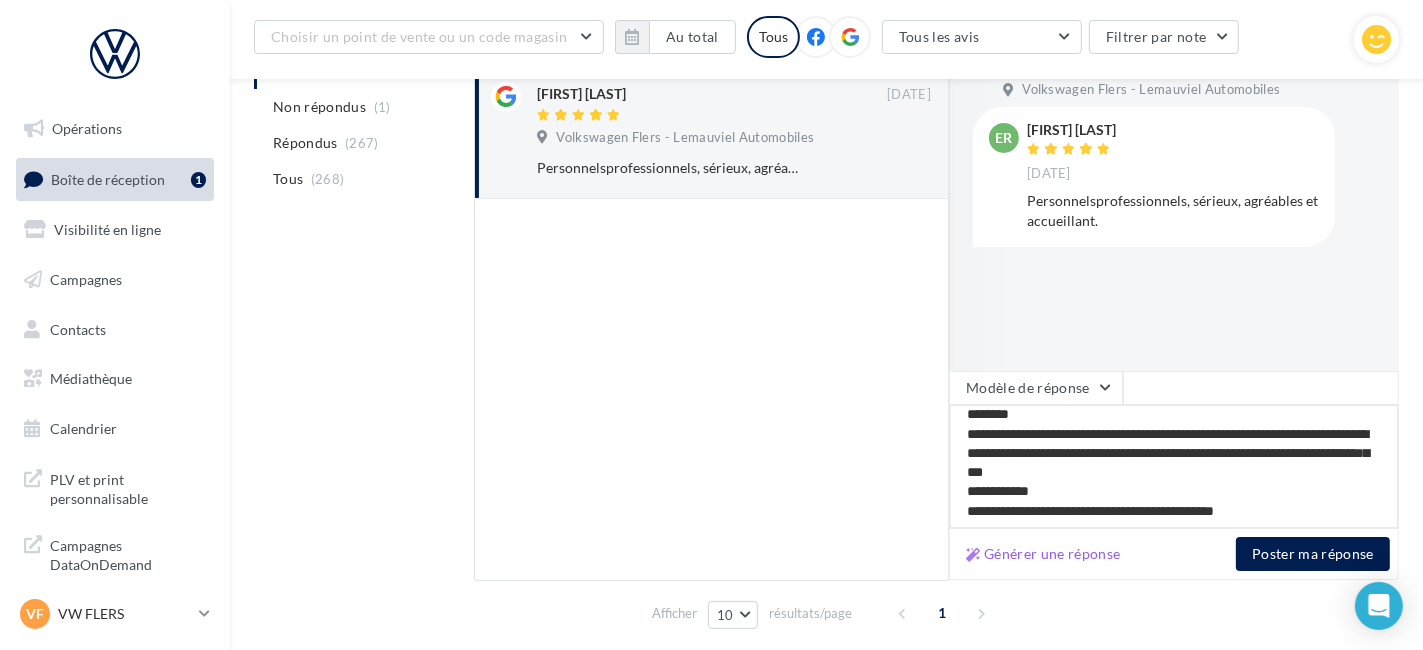 click on "**********" at bounding box center (1174, 467) 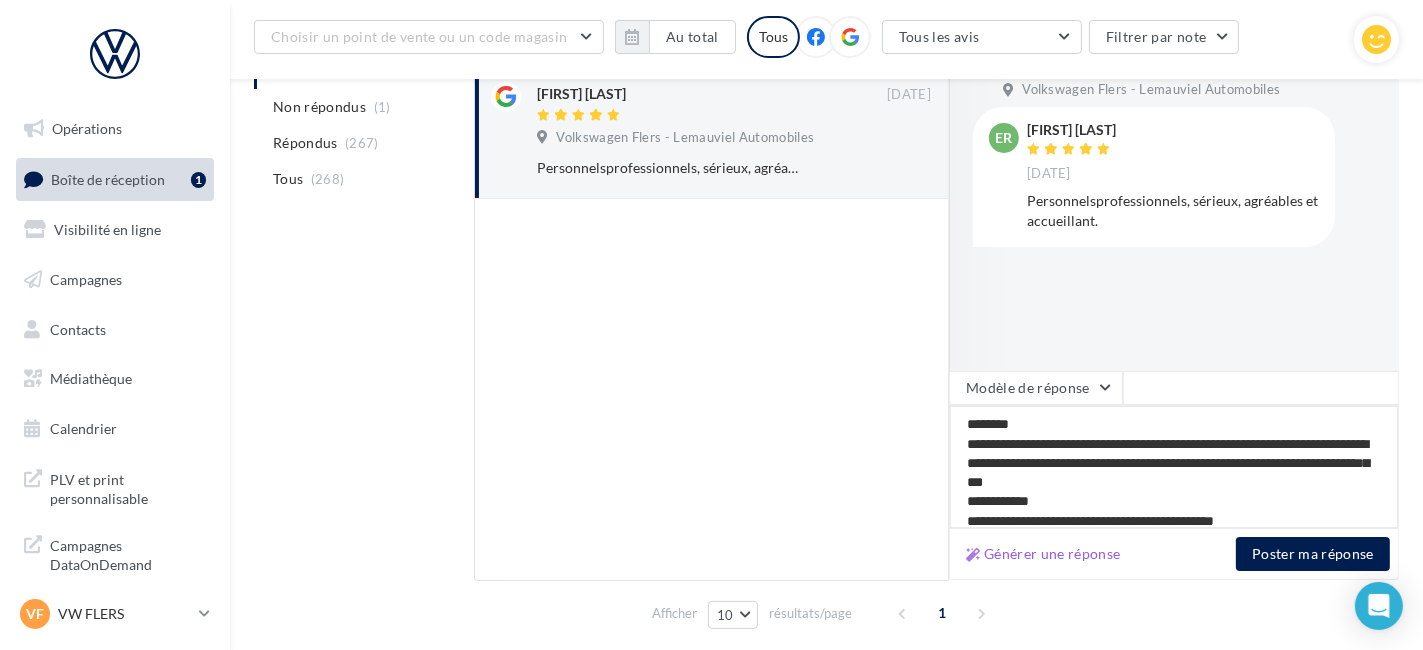 drag, startPoint x: 1286, startPoint y: 505, endPoint x: 872, endPoint y: 397, distance: 427.8551 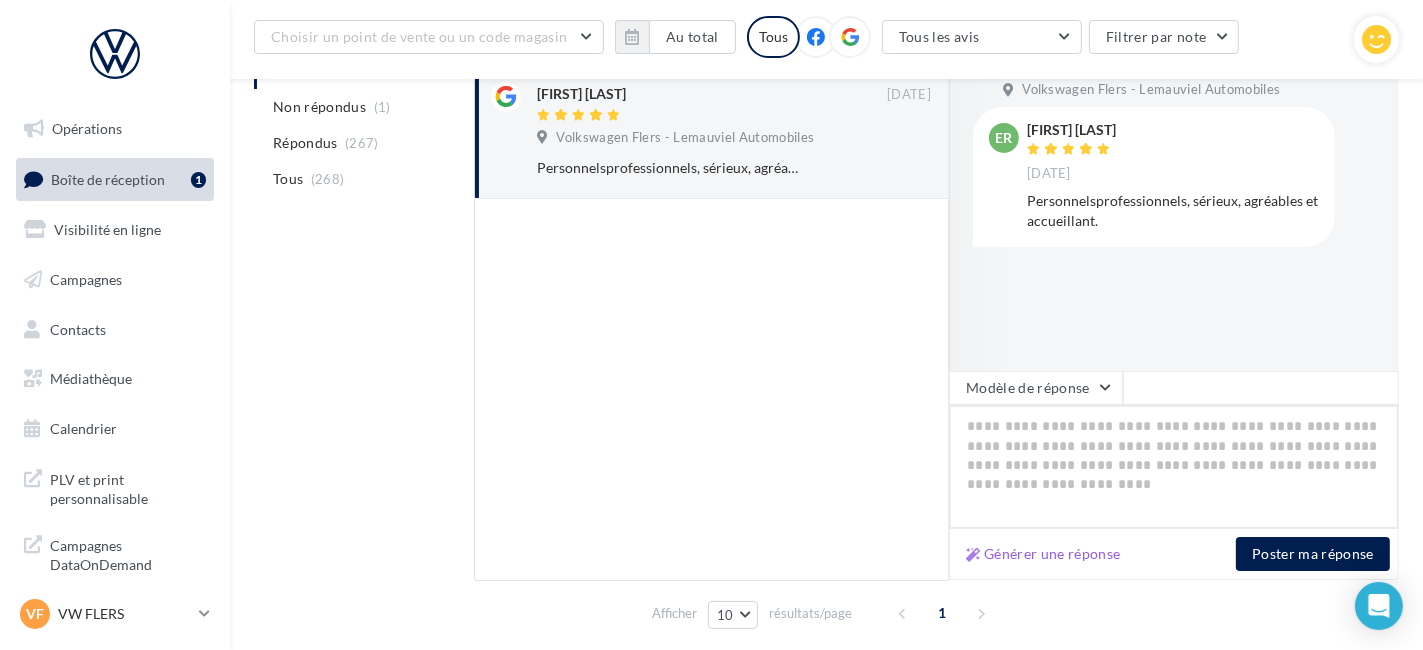 type 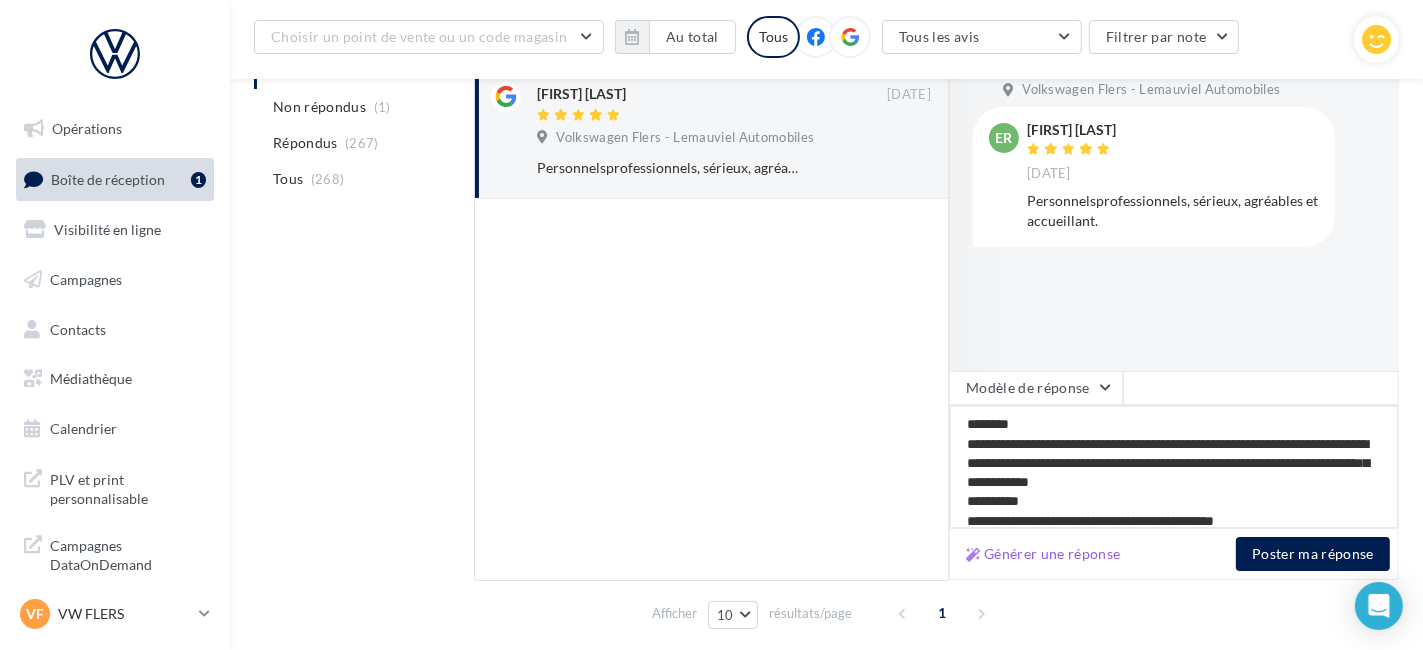 scroll, scrollTop: 1, scrollLeft: 0, axis: vertical 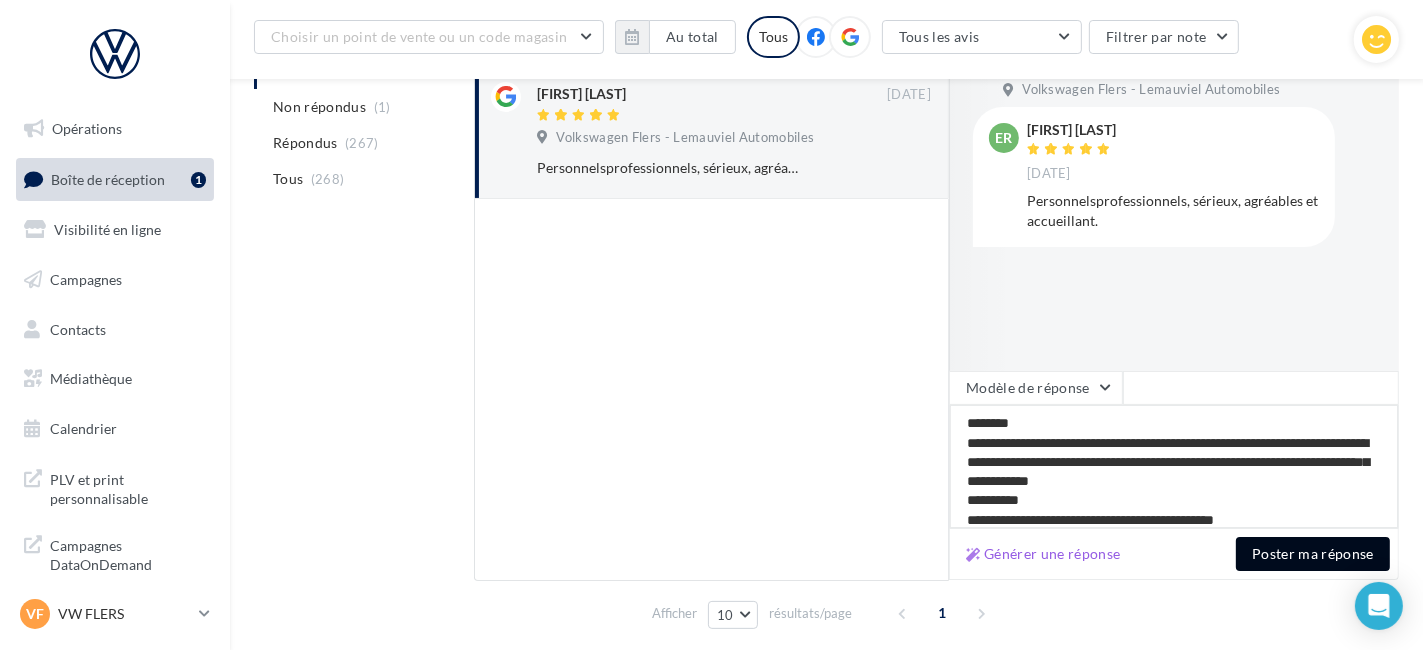 type on "**********" 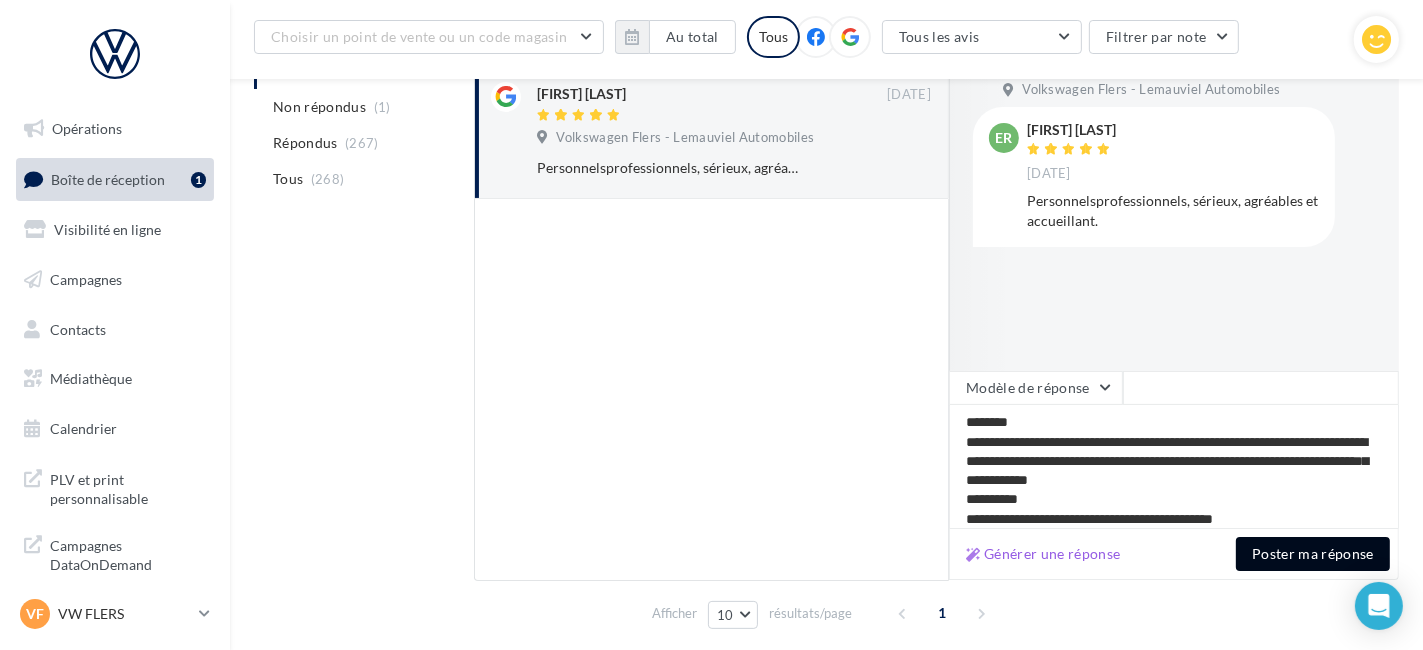 scroll, scrollTop: 0, scrollLeft: 0, axis: both 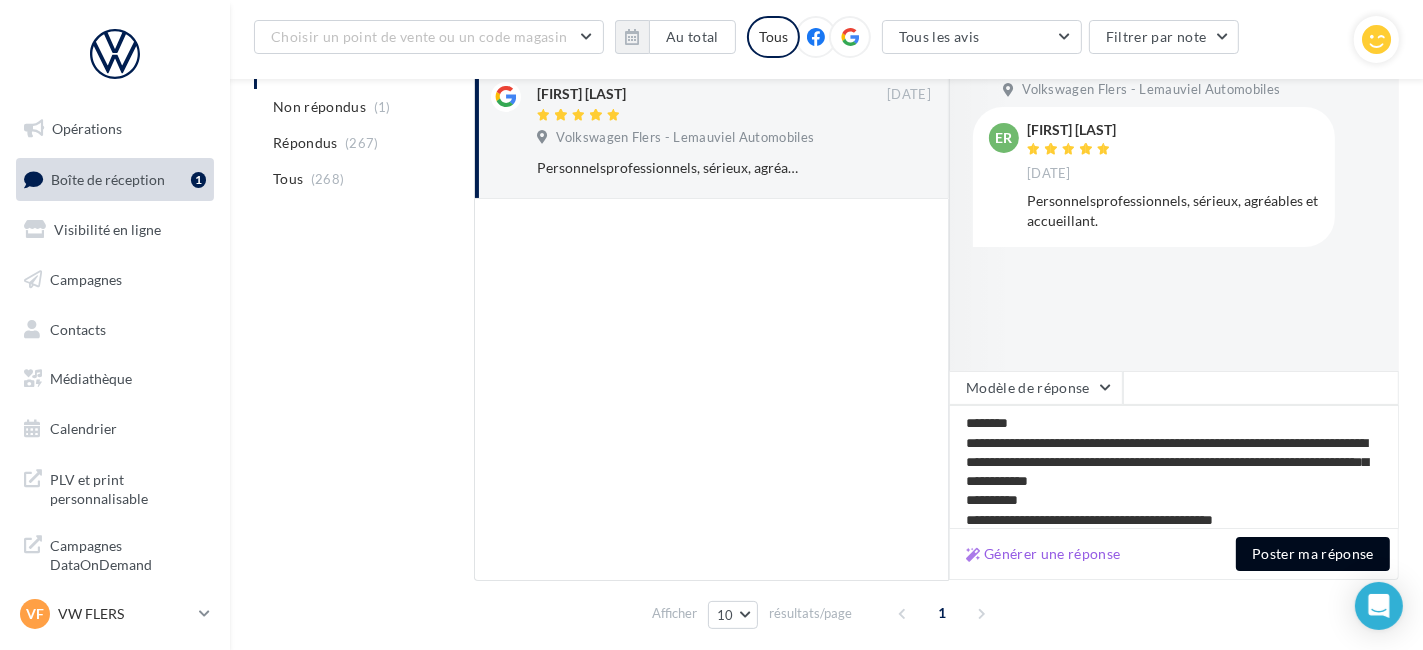 click on "Poster ma réponse" at bounding box center (1313, 554) 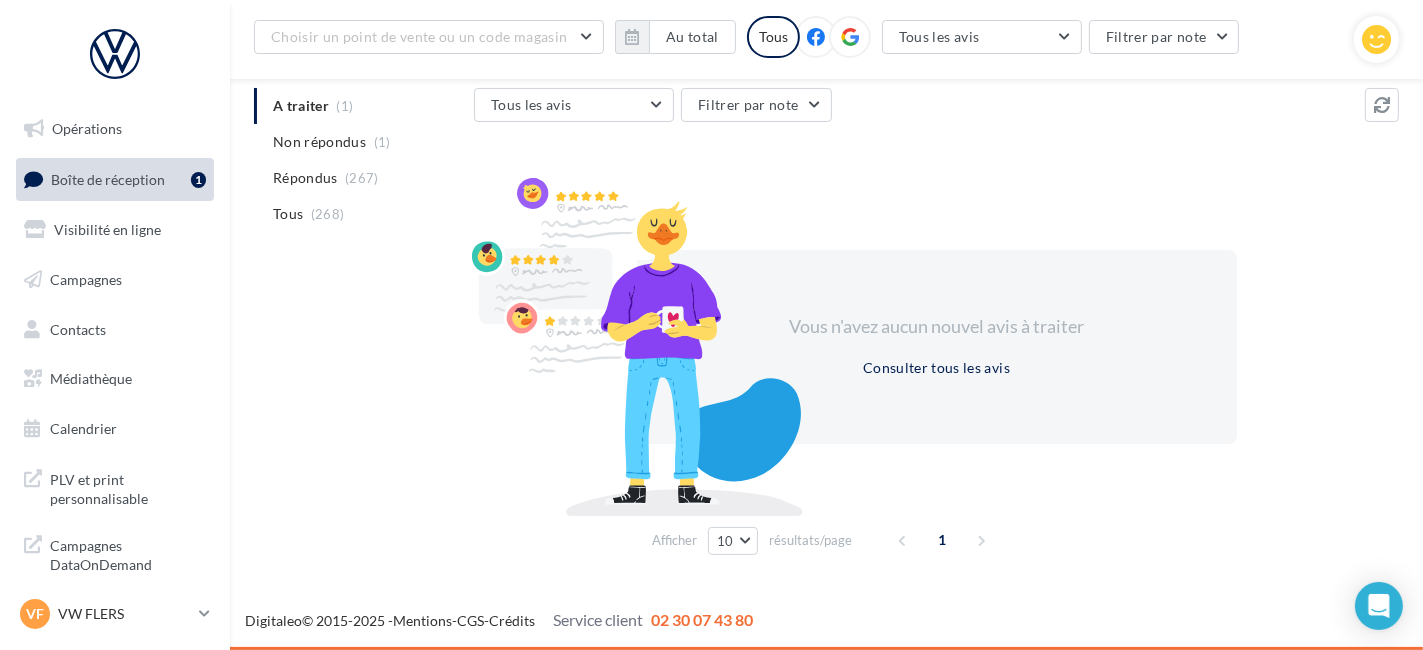 scroll, scrollTop: 200, scrollLeft: 0, axis: vertical 